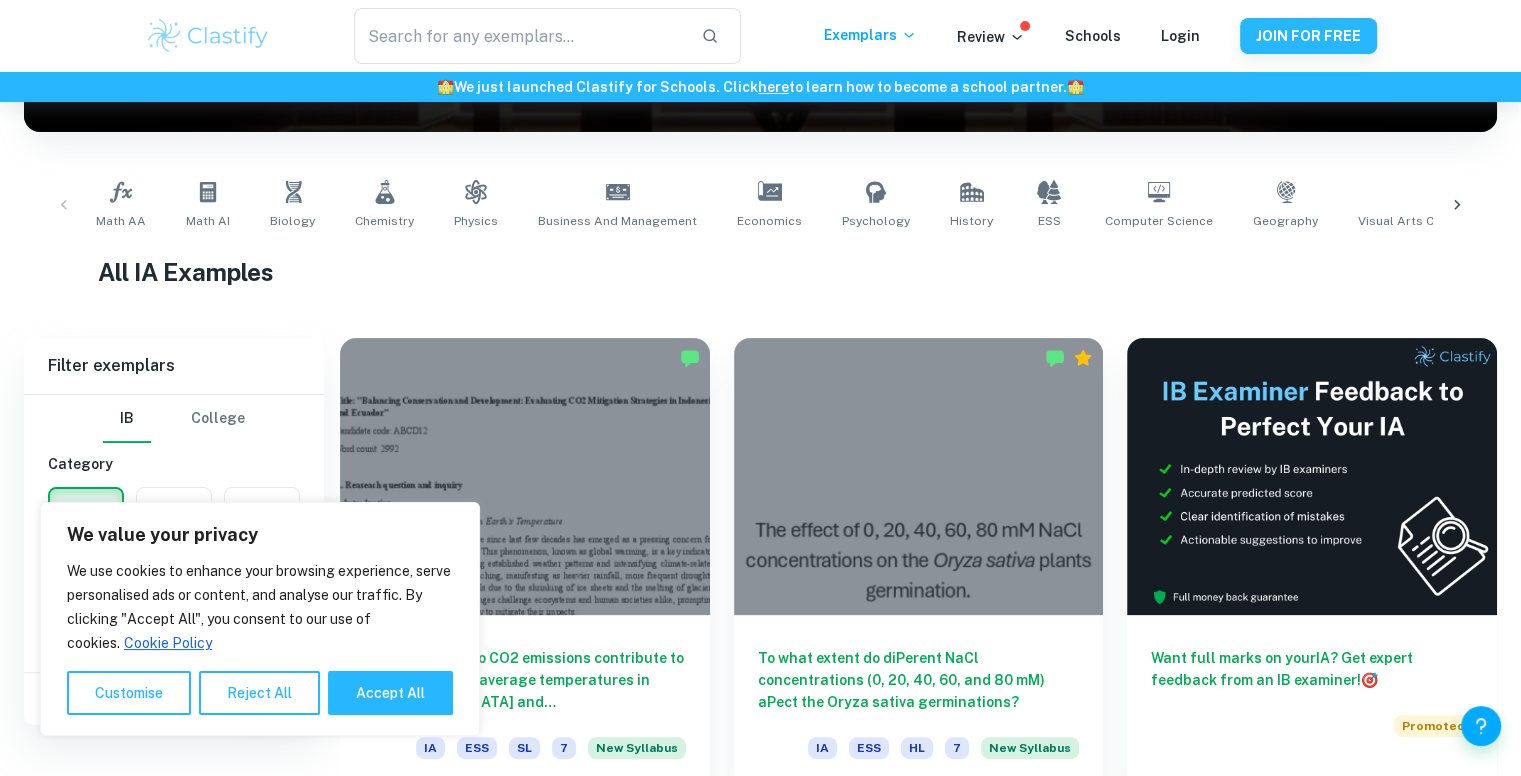 scroll, scrollTop: 294, scrollLeft: 0, axis: vertical 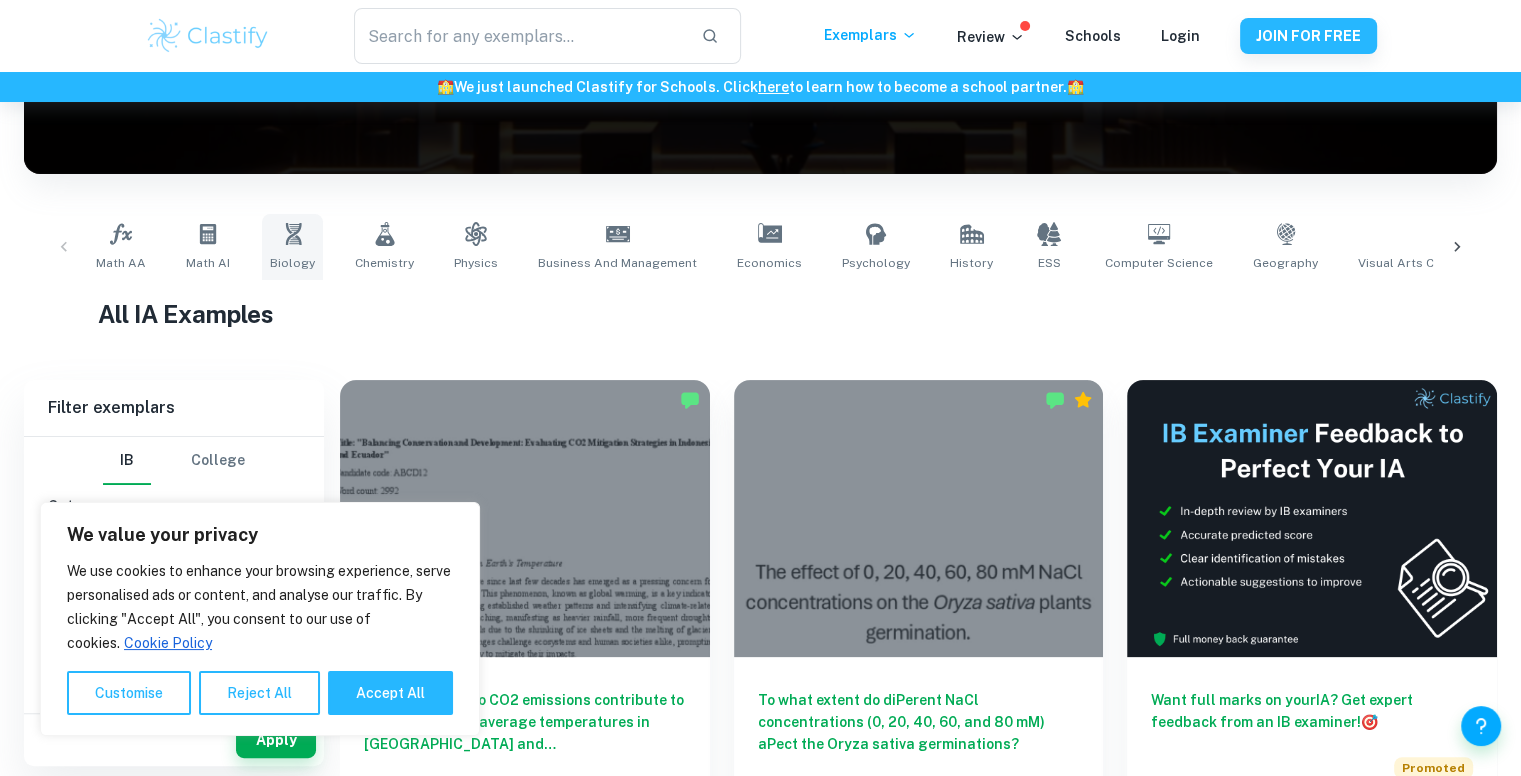 click 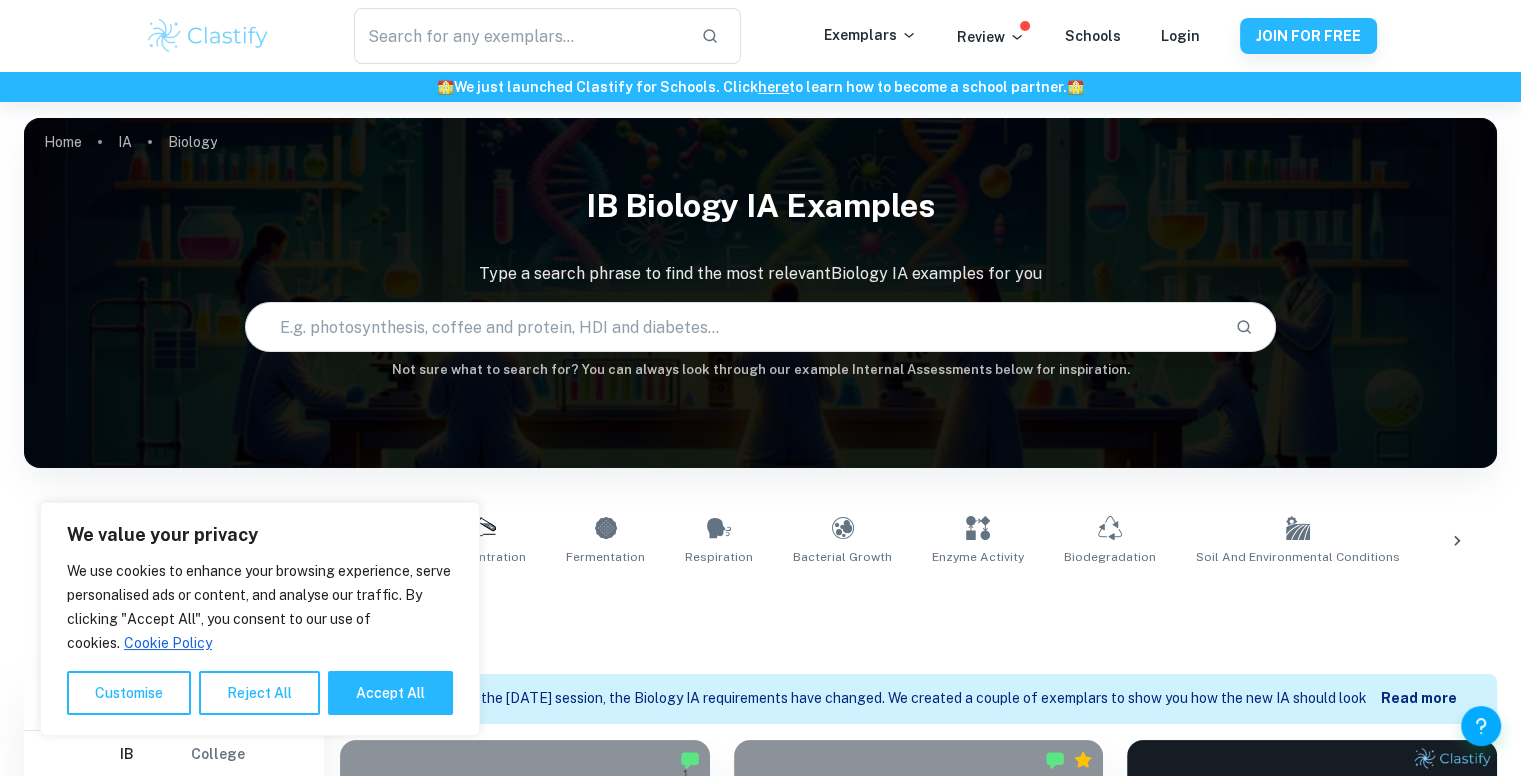 scroll, scrollTop: 492, scrollLeft: 0, axis: vertical 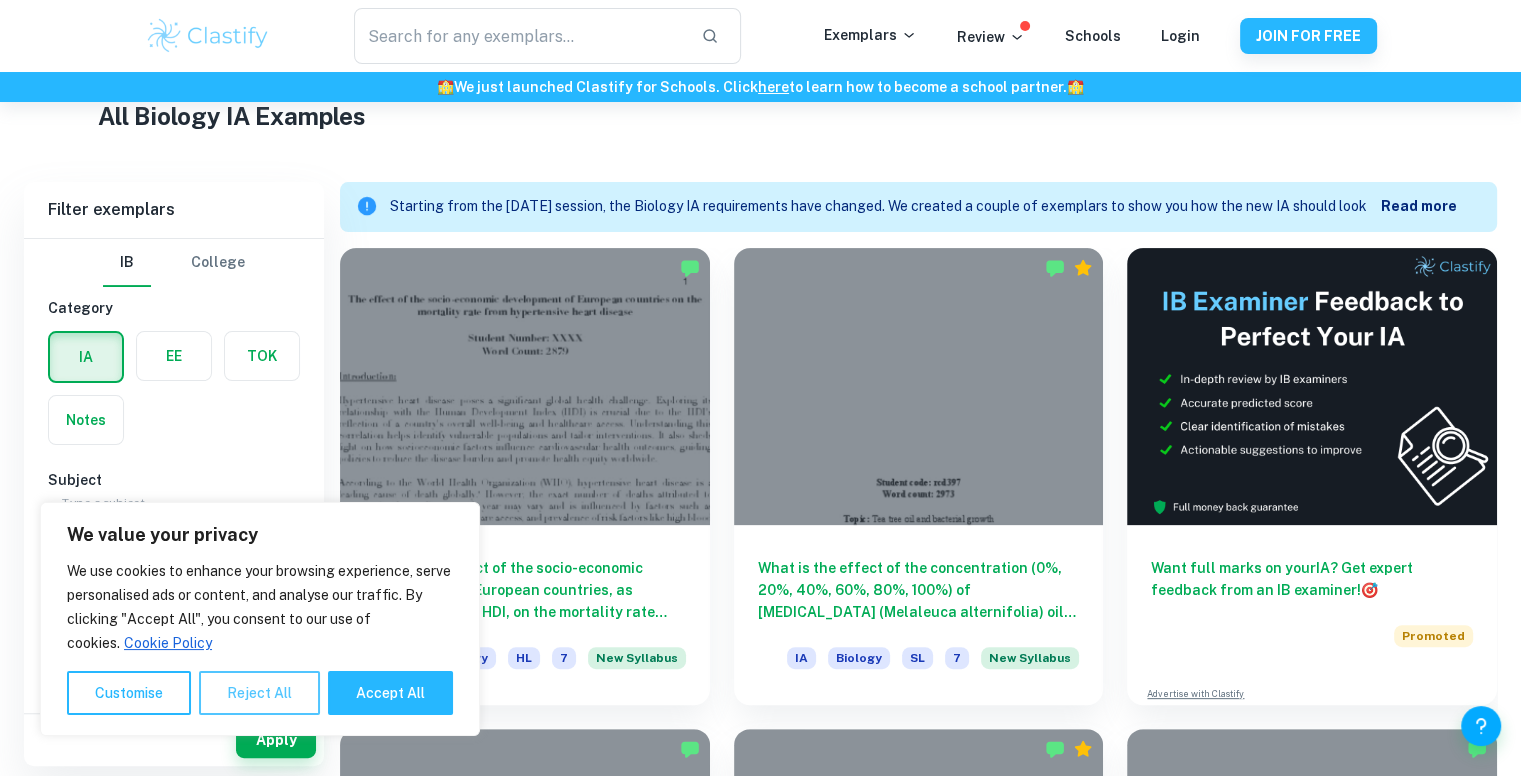 click on "Reject All" at bounding box center [259, 693] 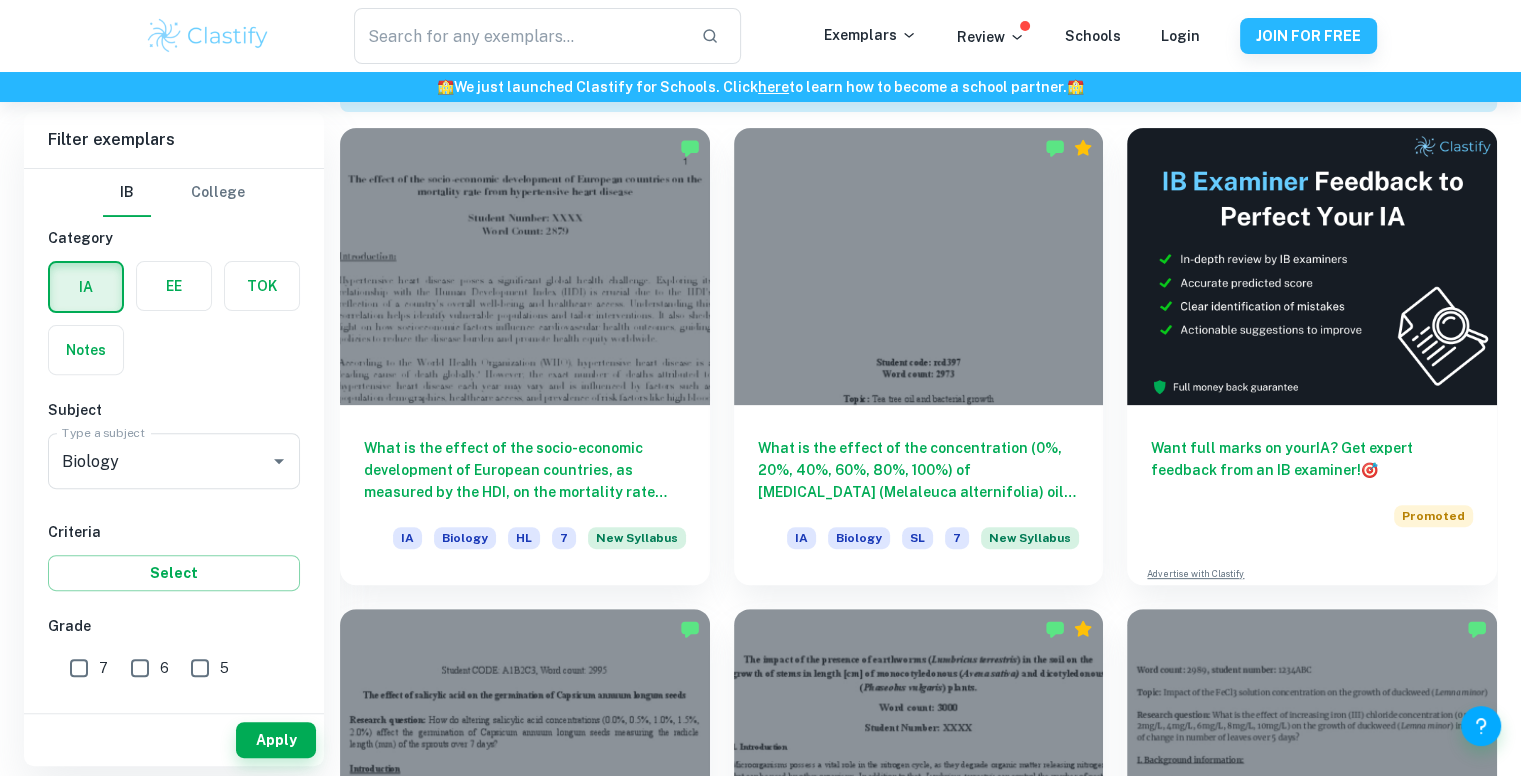 scroll, scrollTop: 623, scrollLeft: 0, axis: vertical 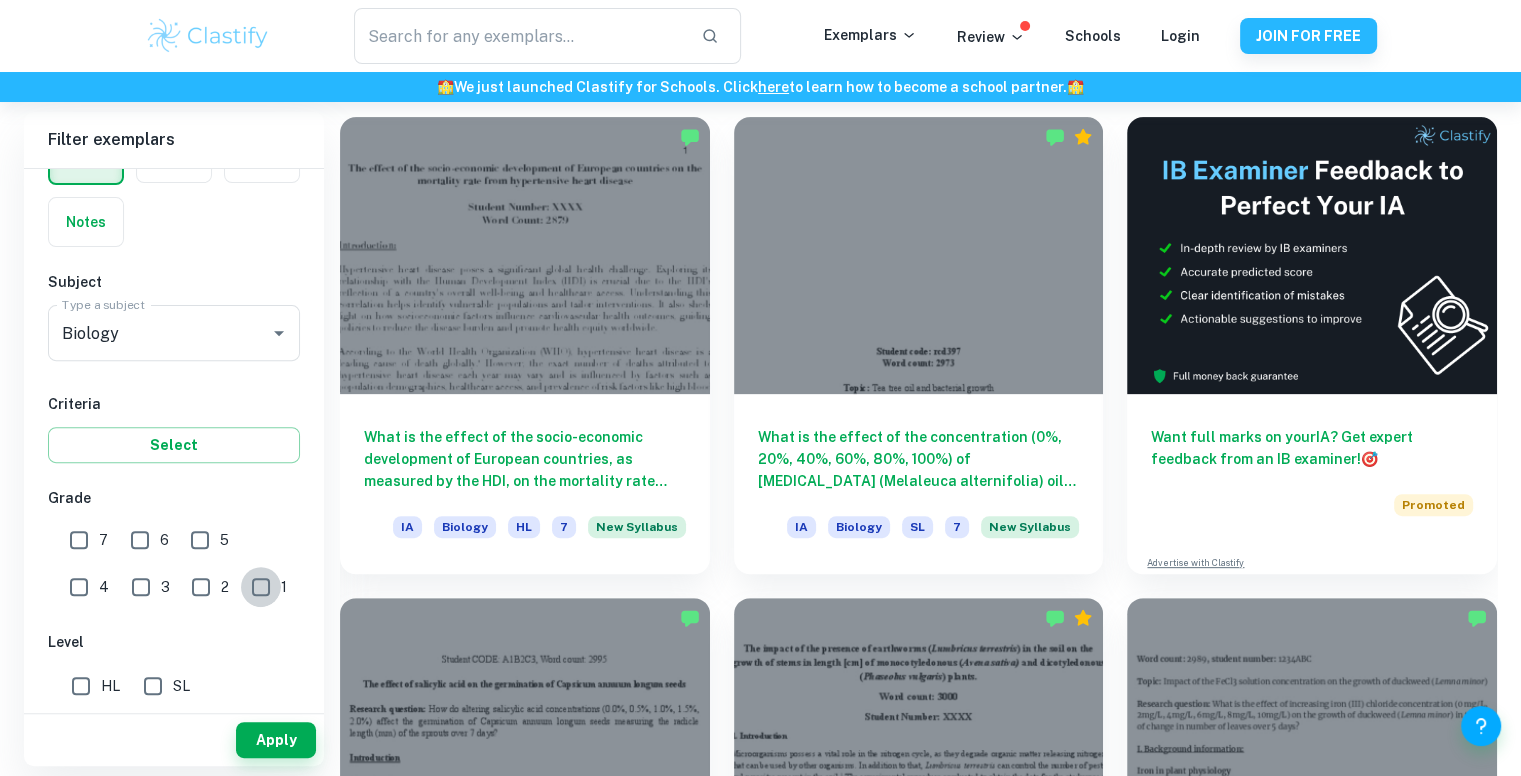 click on "1" at bounding box center [261, 587] 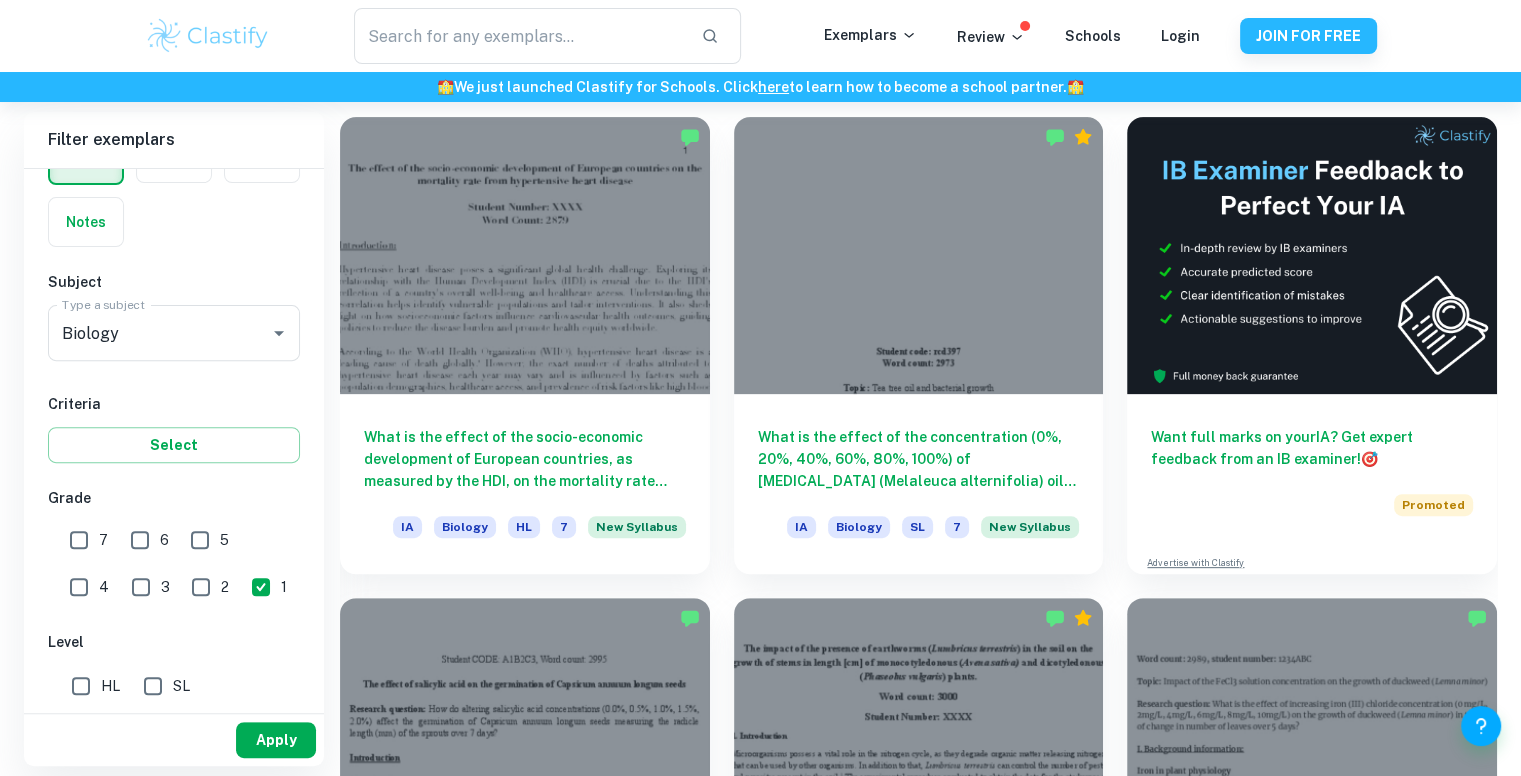 click on "Apply" at bounding box center (276, 740) 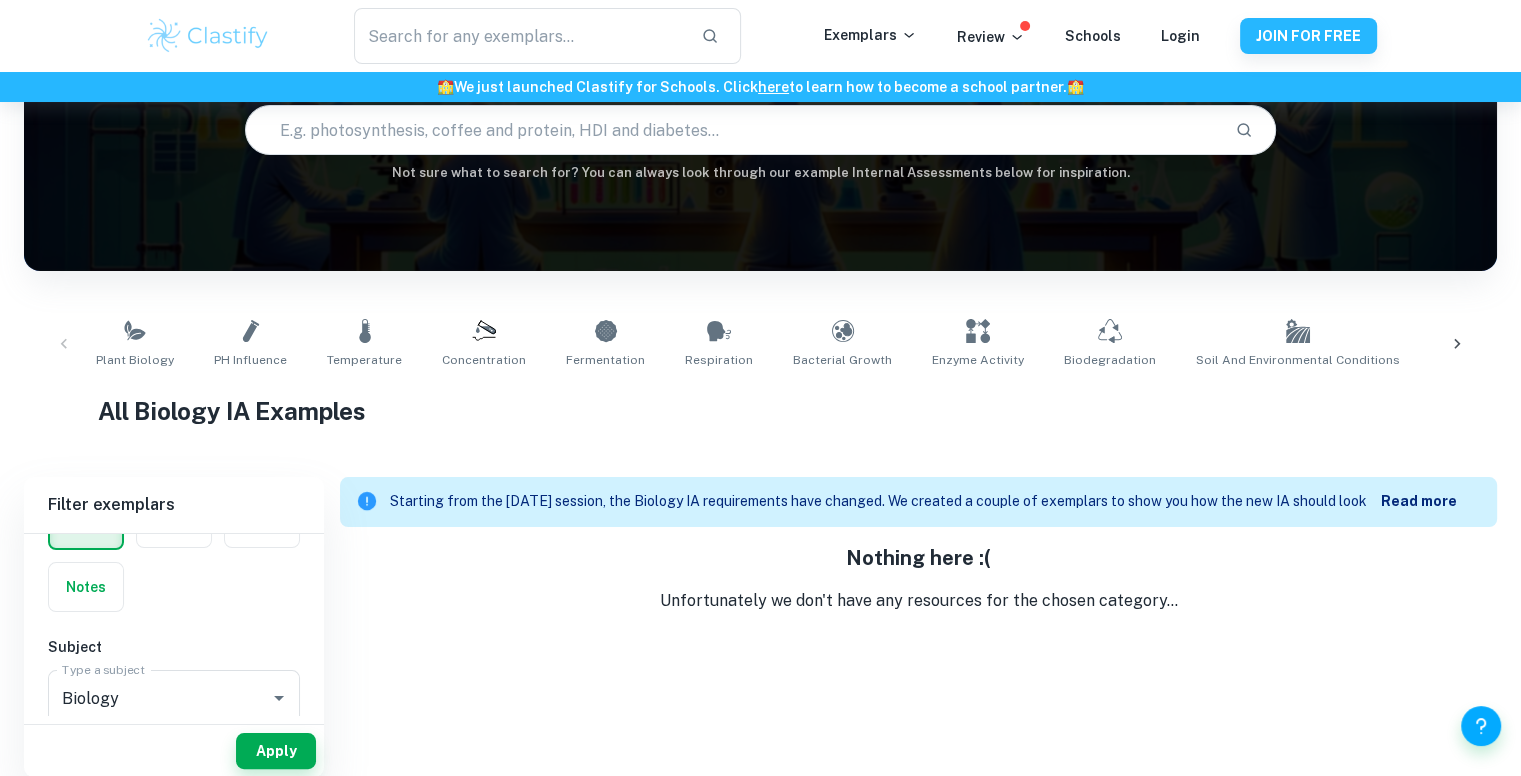 scroll, scrollTop: 198, scrollLeft: 0, axis: vertical 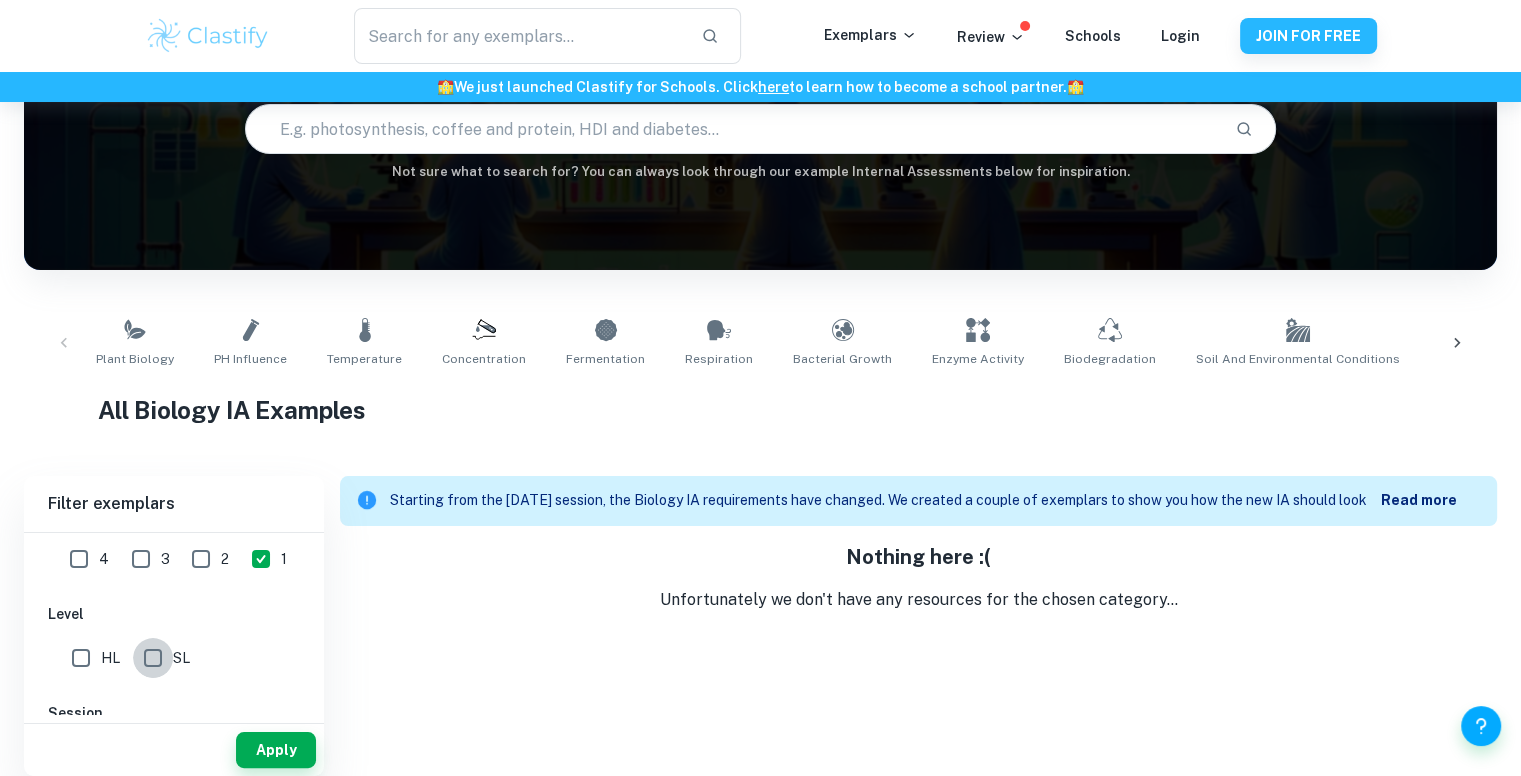 click on "SL" at bounding box center (153, 658) 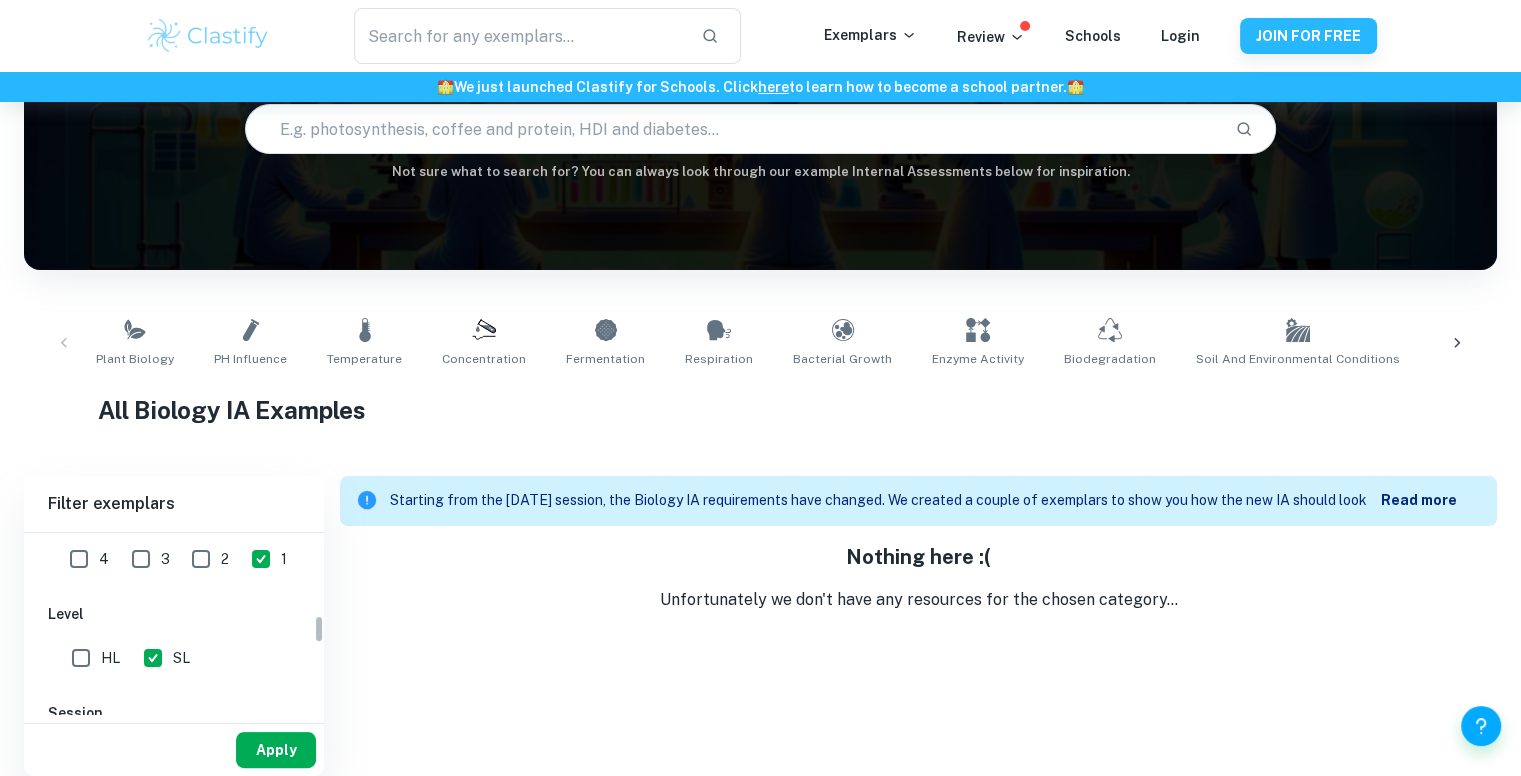 click on "Apply" at bounding box center [276, 750] 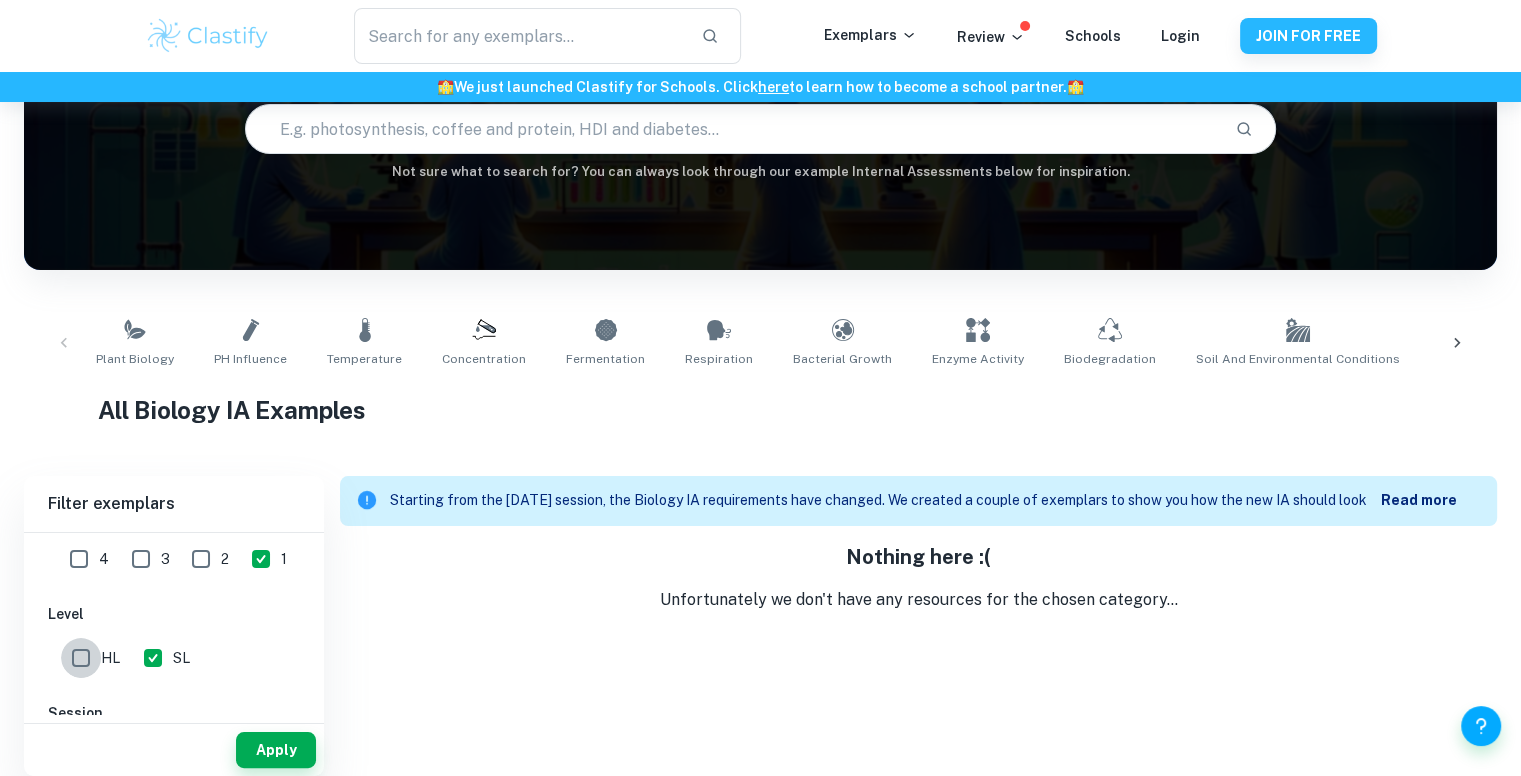 click on "HL" at bounding box center (81, 658) 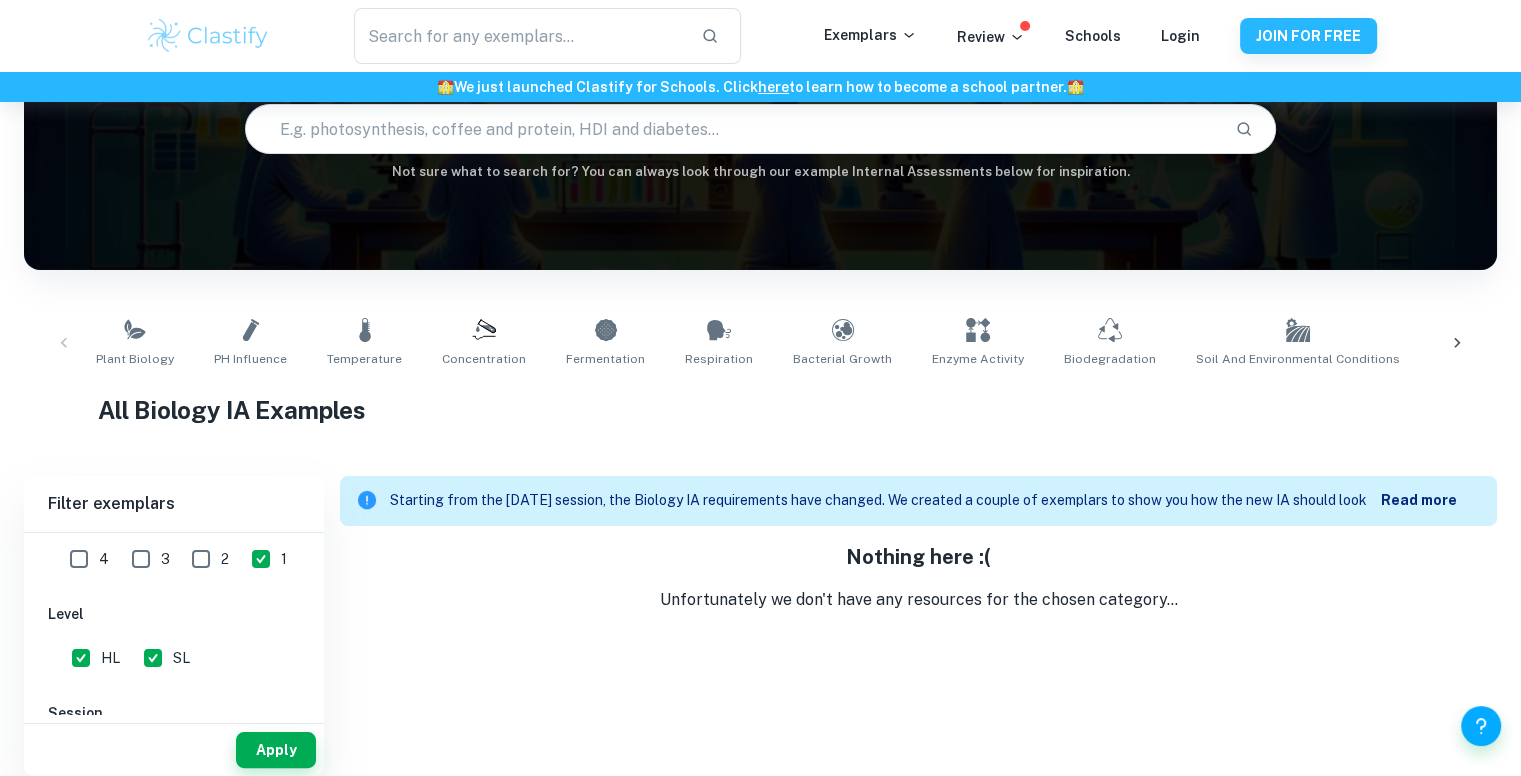 click on "Apply" at bounding box center (174, 750) 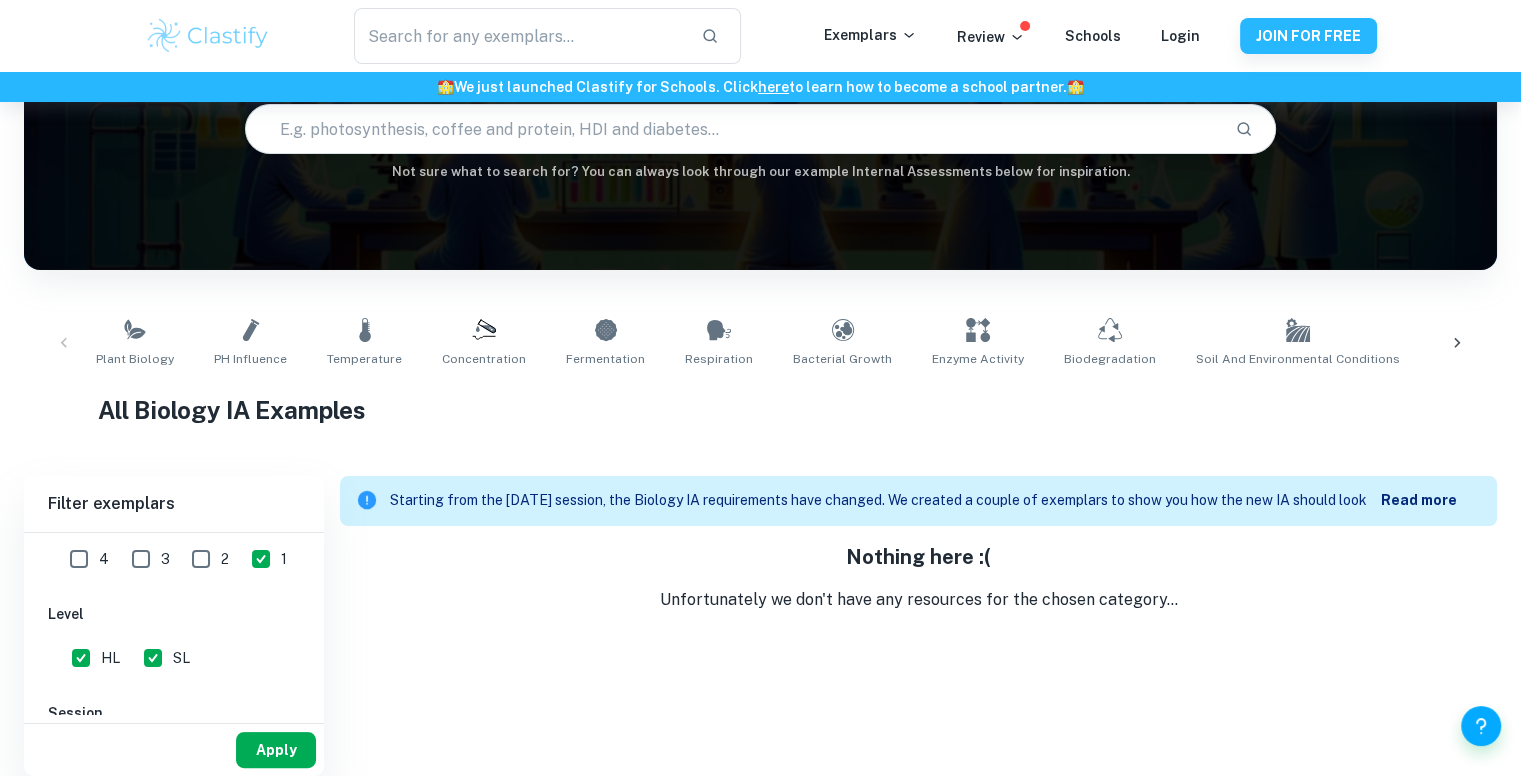 click on "Apply" at bounding box center [276, 750] 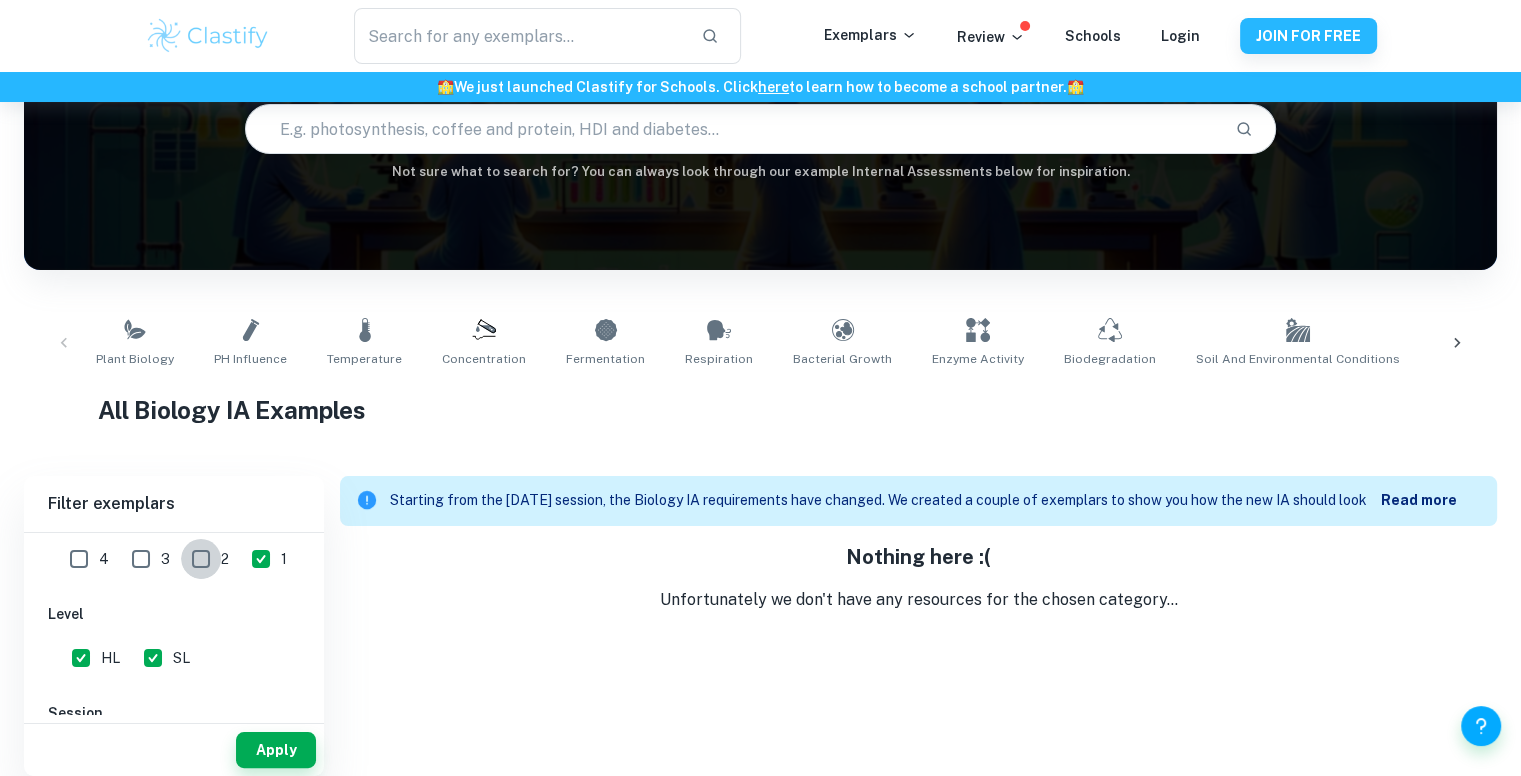 click on "2" at bounding box center (201, 559) 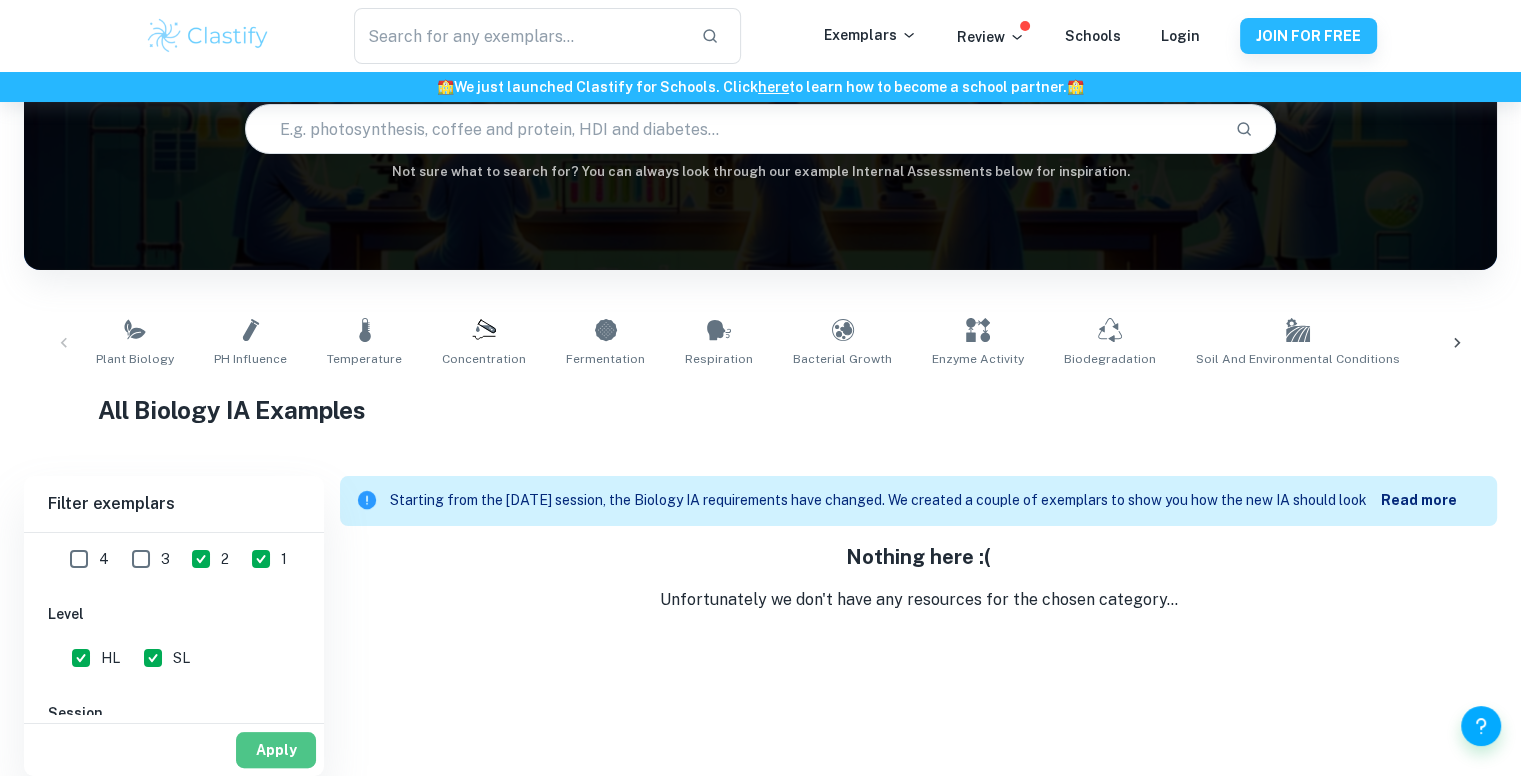 click on "Apply" at bounding box center [276, 750] 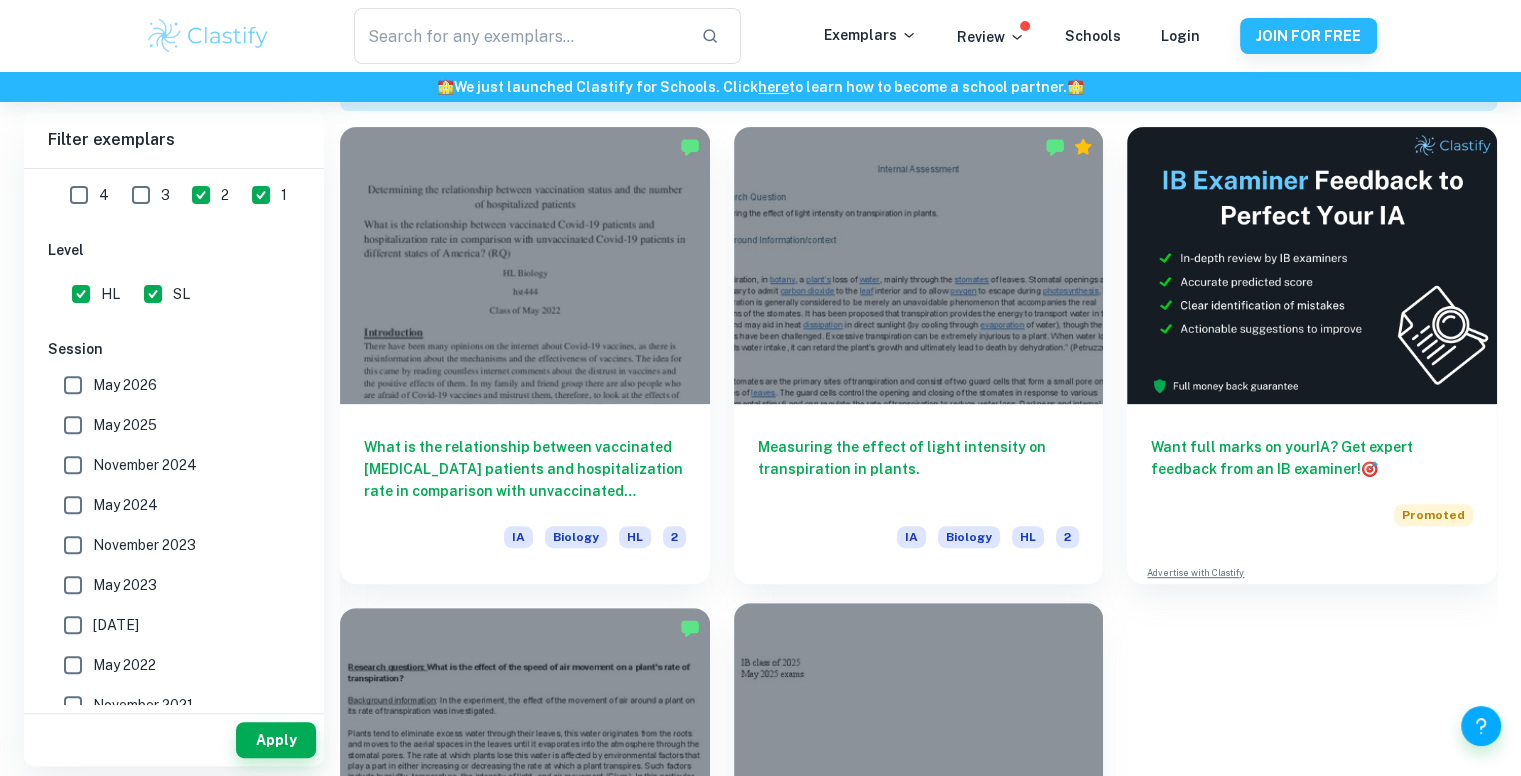 scroll, scrollTop: 902, scrollLeft: 0, axis: vertical 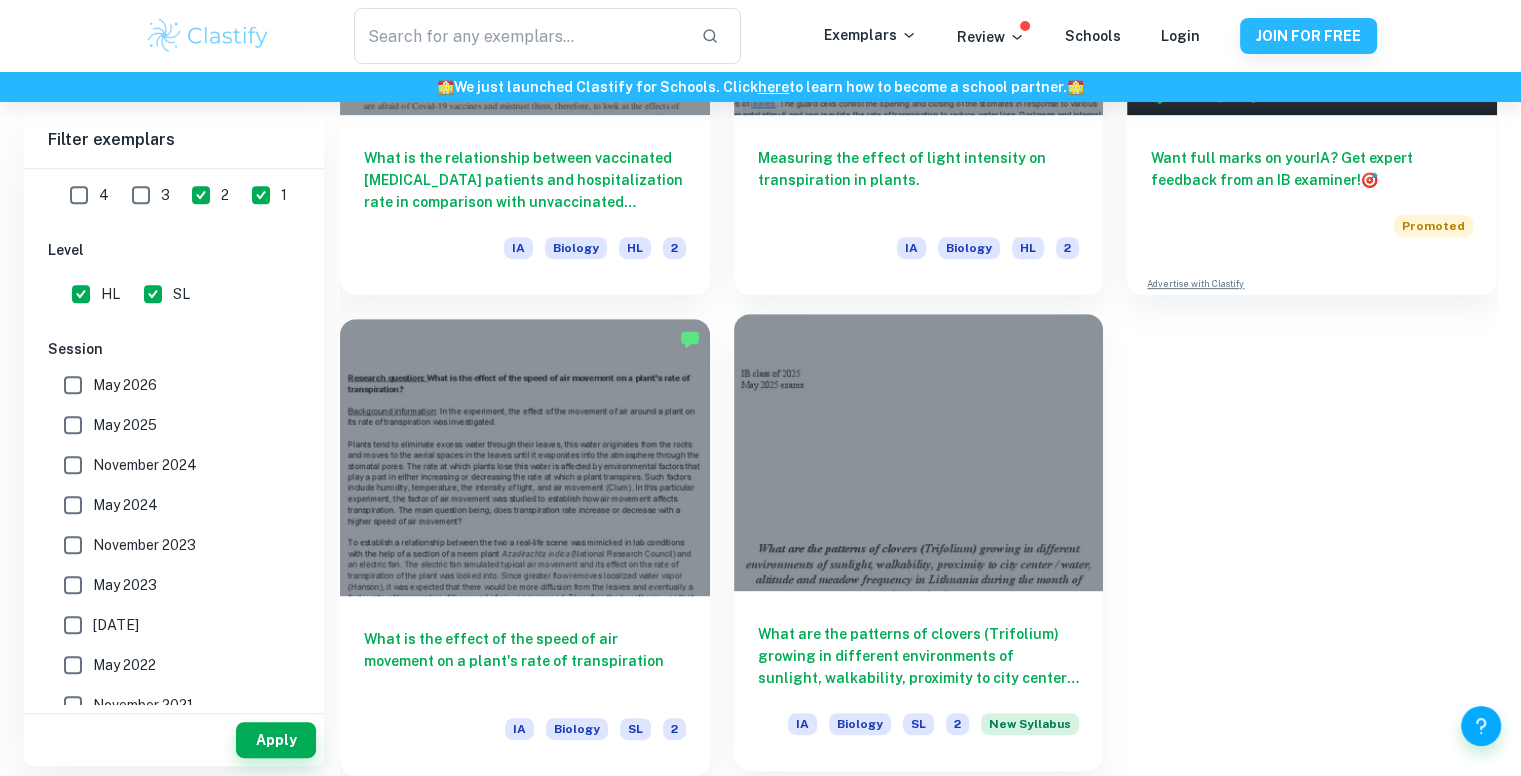 click at bounding box center [919, 452] 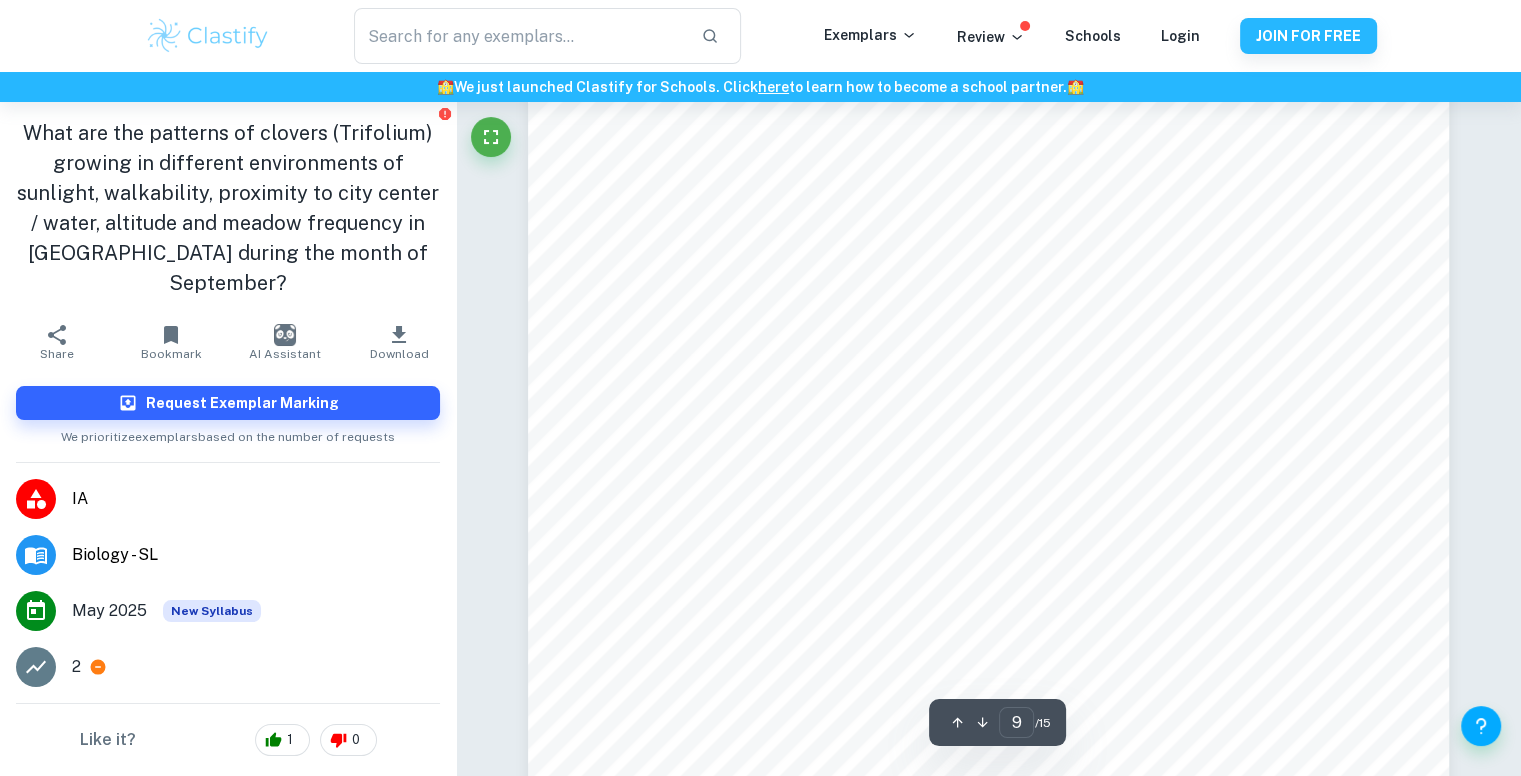 scroll, scrollTop: 10576, scrollLeft: 0, axis: vertical 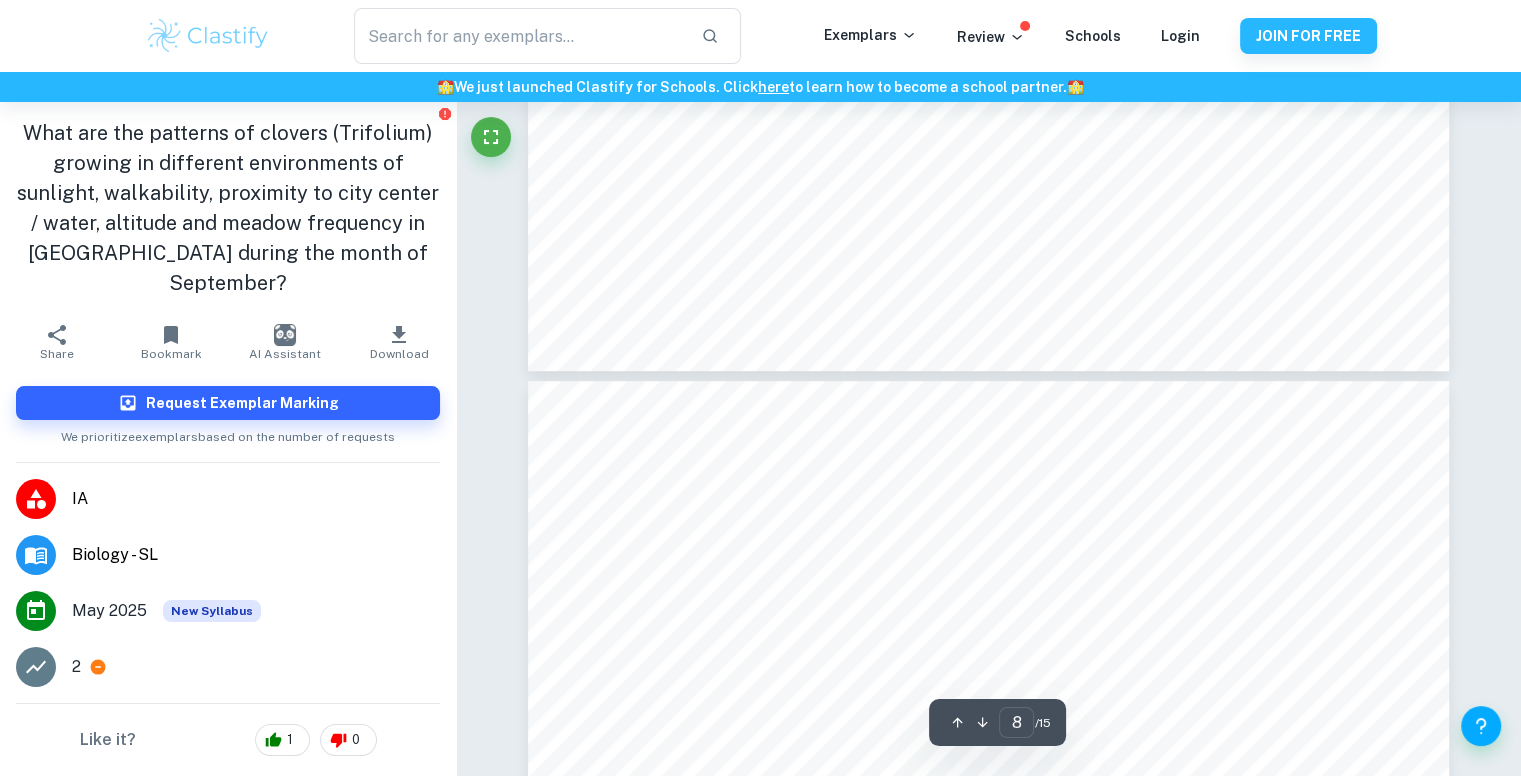 type on "7" 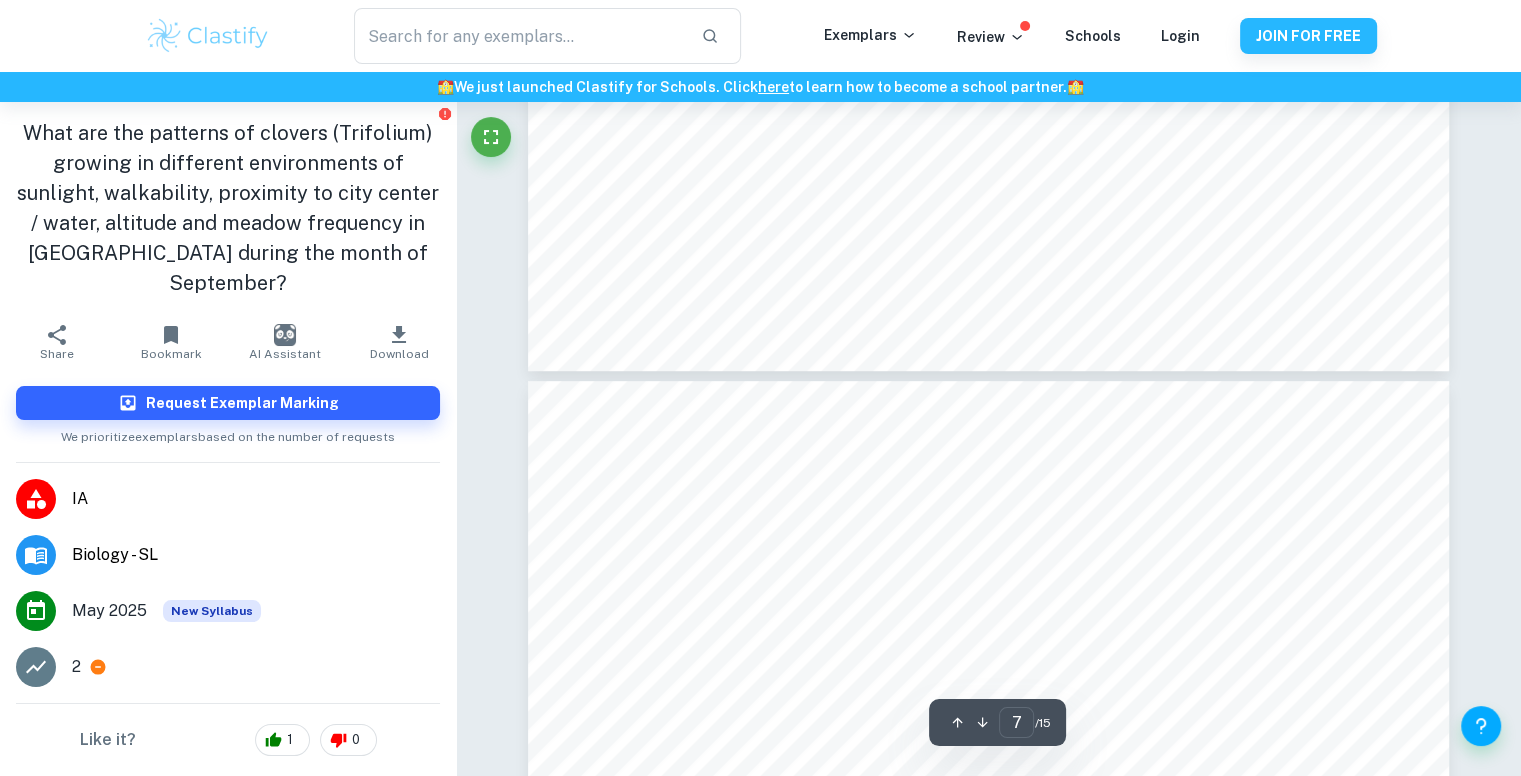 scroll, scrollTop: 8025, scrollLeft: 0, axis: vertical 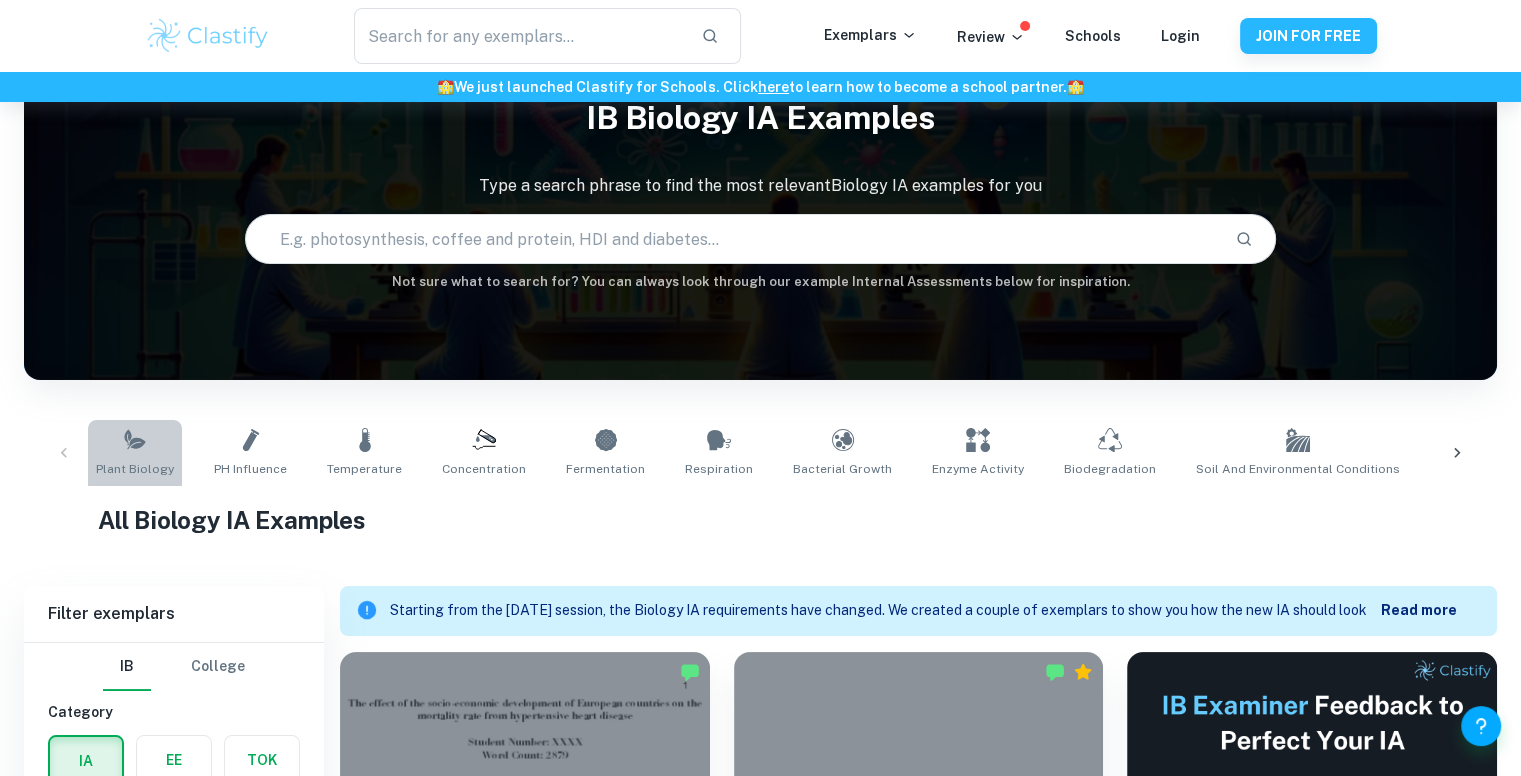 click on "Plant Biology" at bounding box center (135, 469) 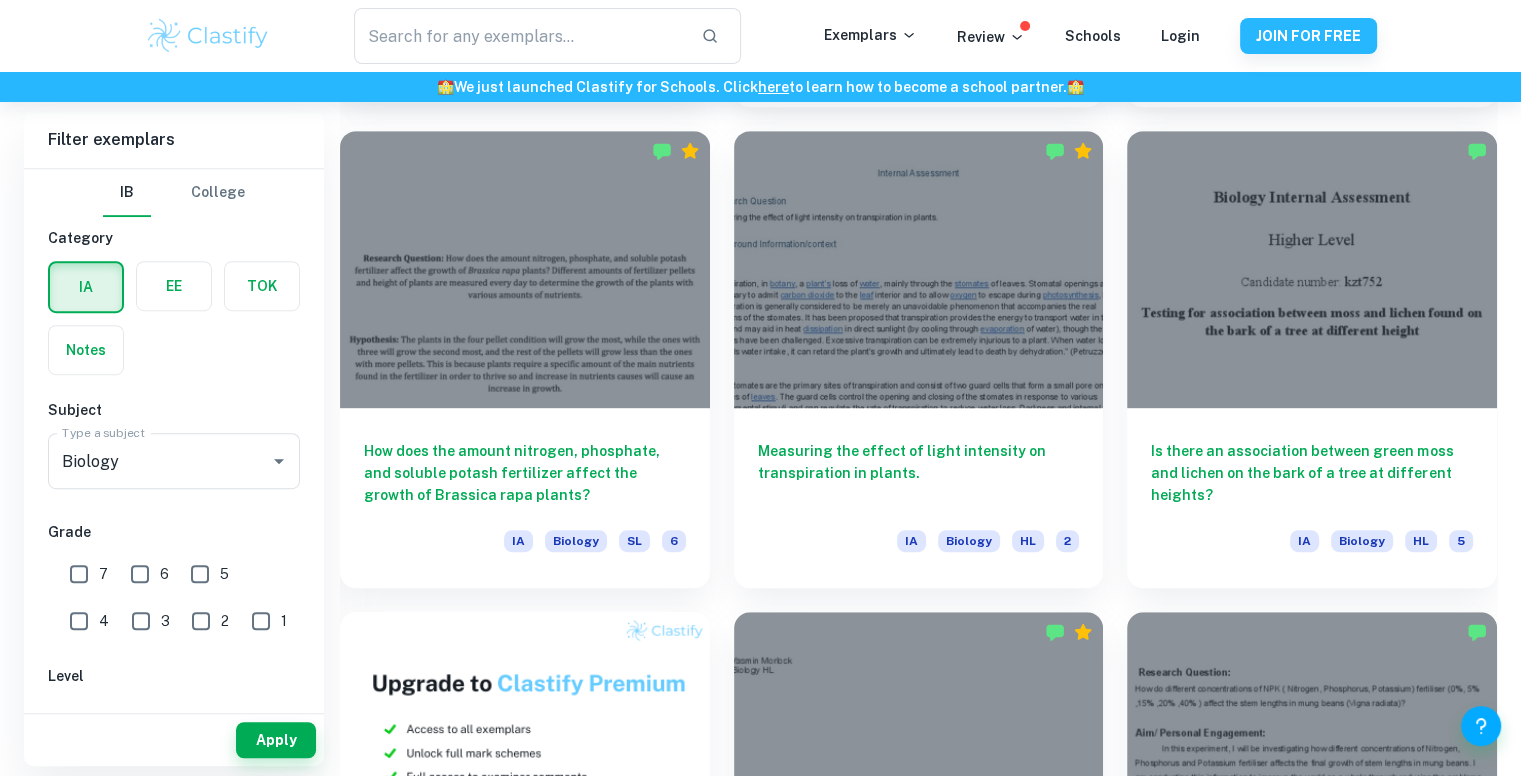 scroll, scrollTop: 1092, scrollLeft: 0, axis: vertical 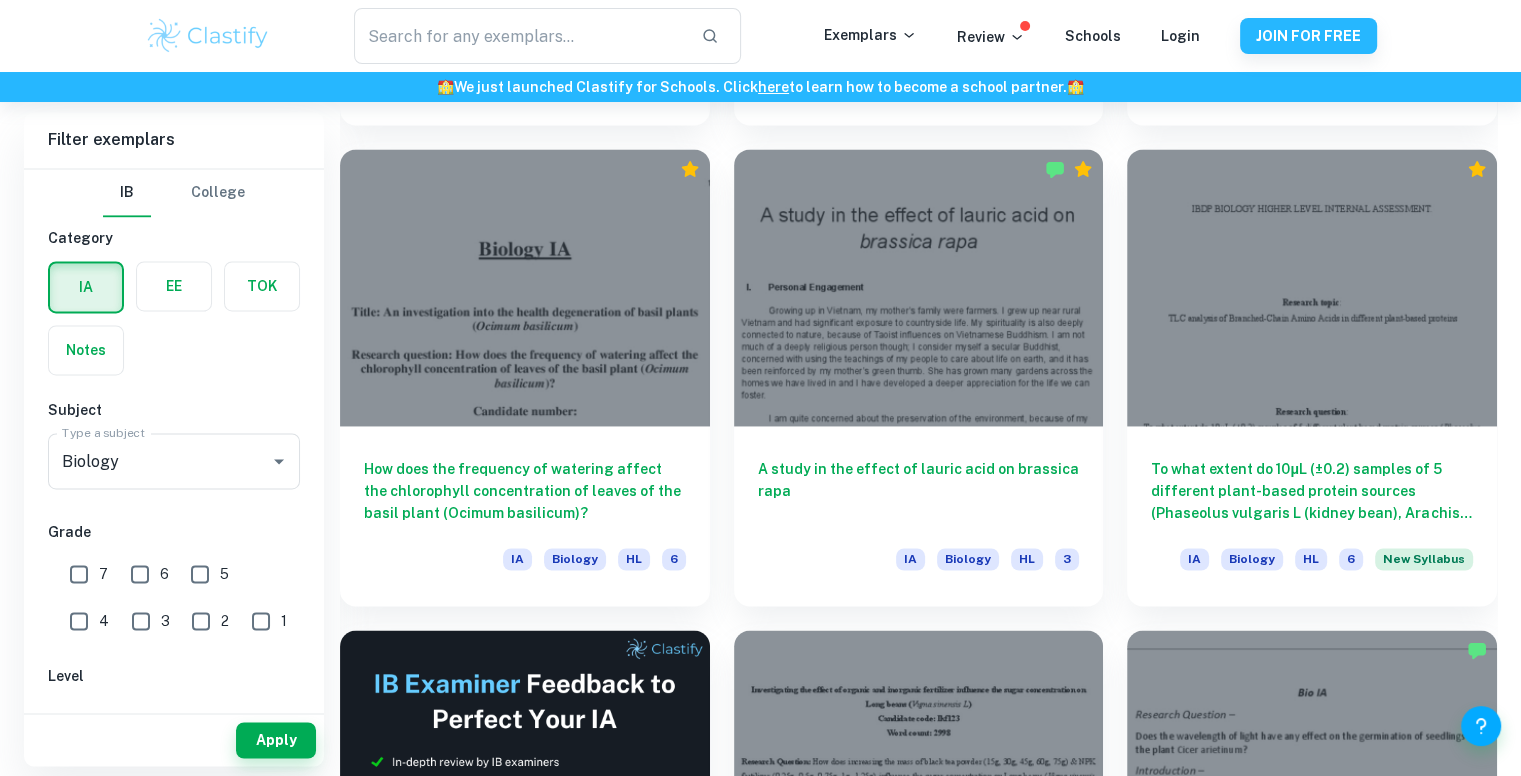 click on "7" at bounding box center [79, 574] 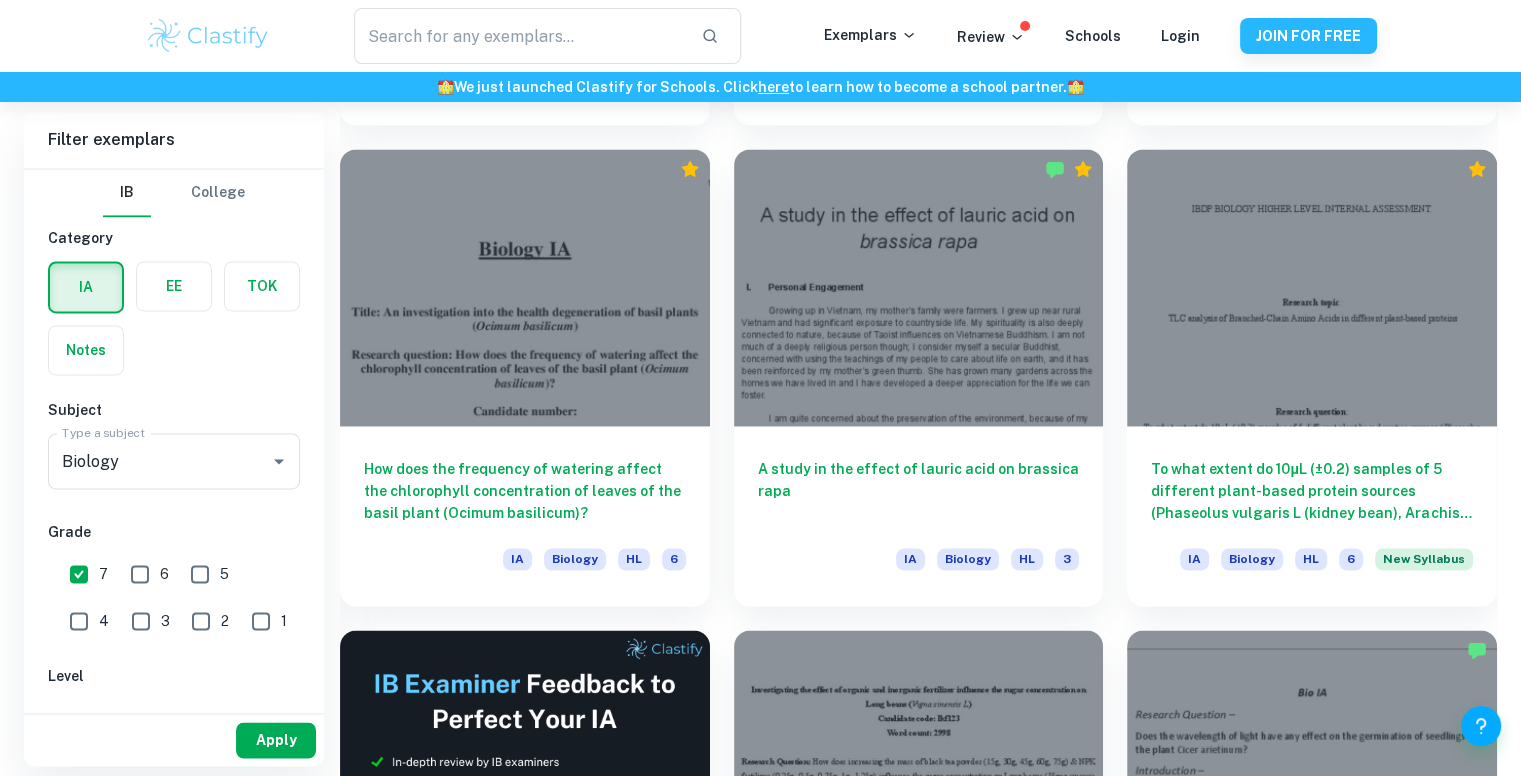 click on "Apply" at bounding box center (276, 740) 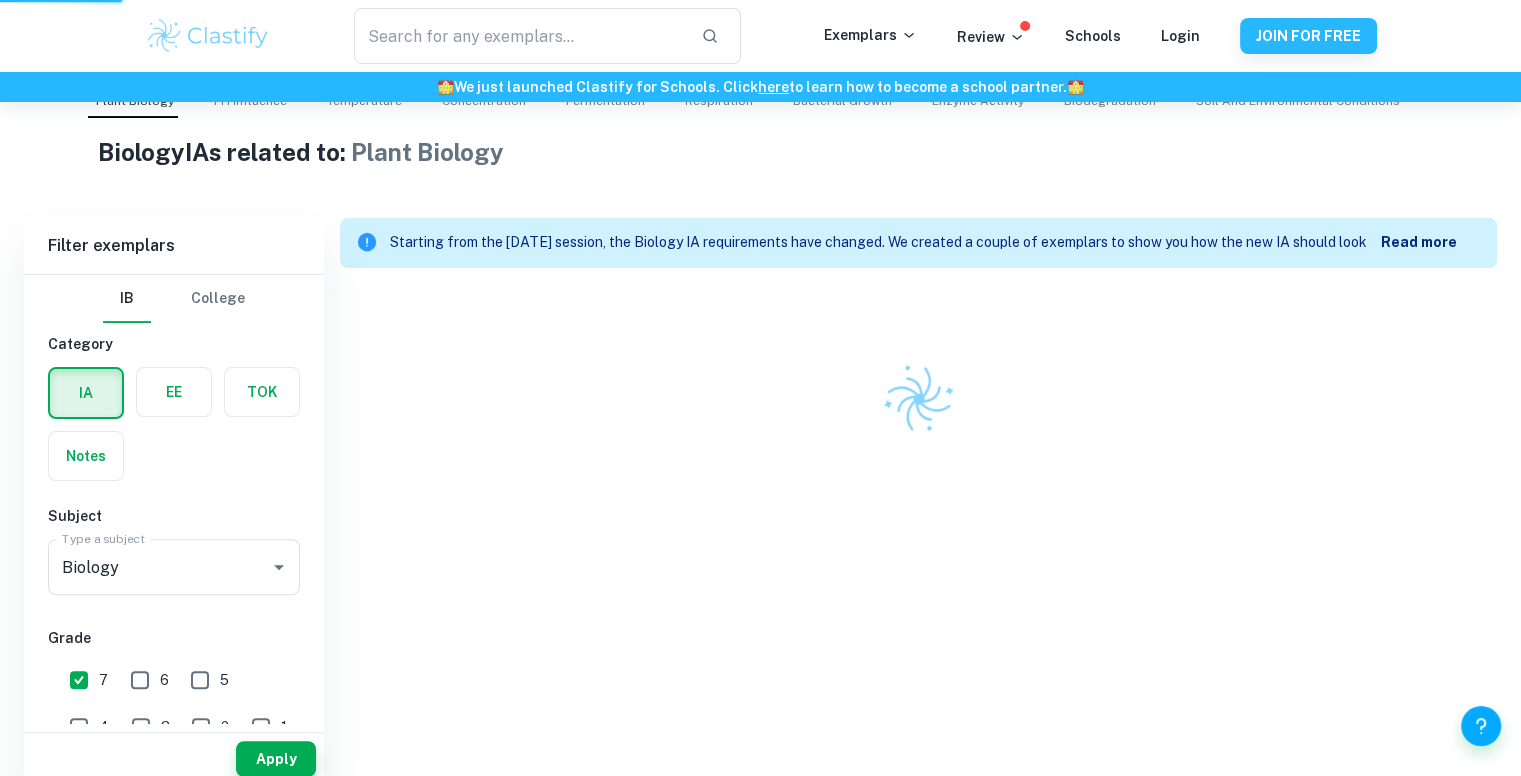 scroll, scrollTop: 388, scrollLeft: 0, axis: vertical 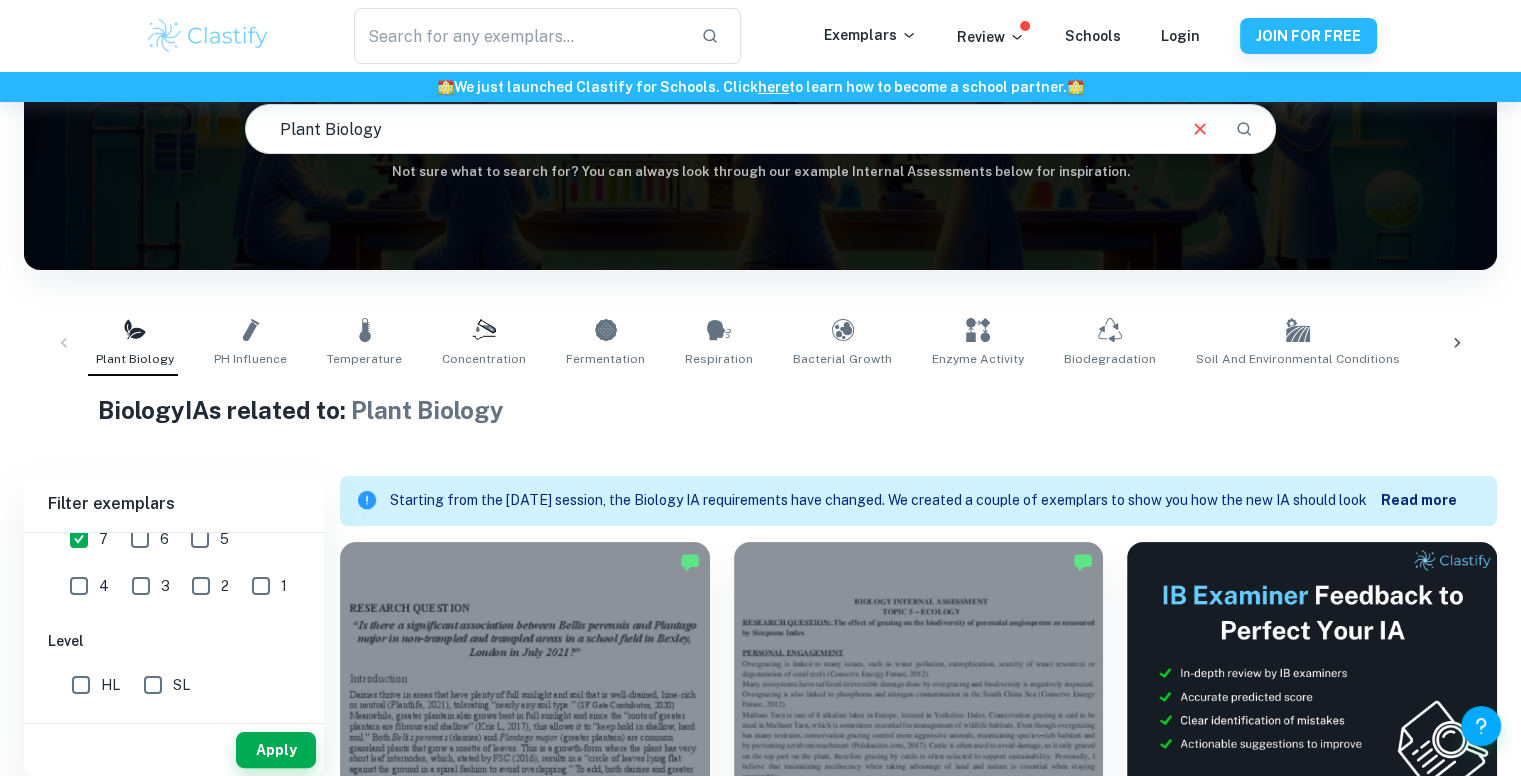 click on "Filter exemplars" at bounding box center (174, 504) 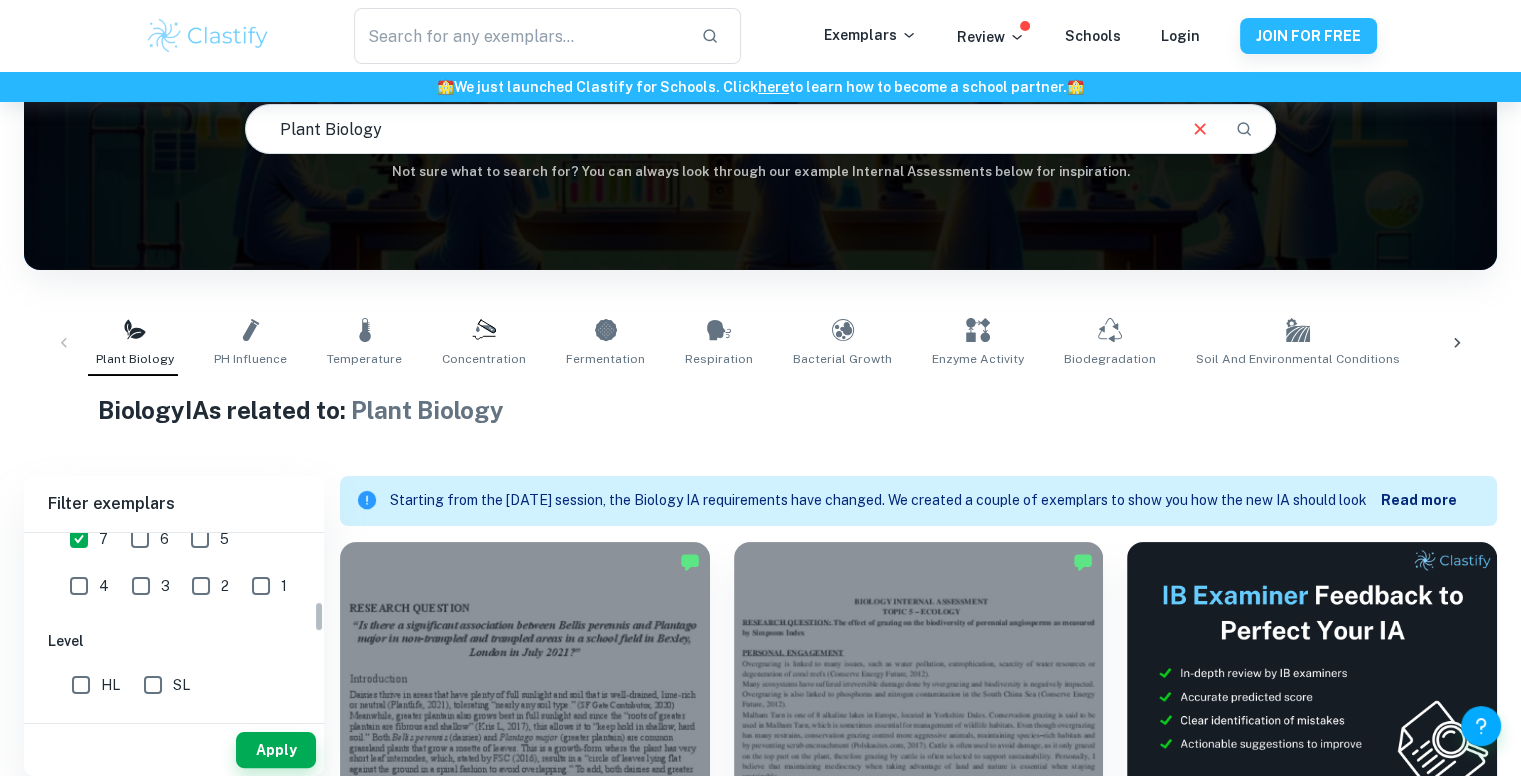 click on "6" at bounding box center (140, 539) 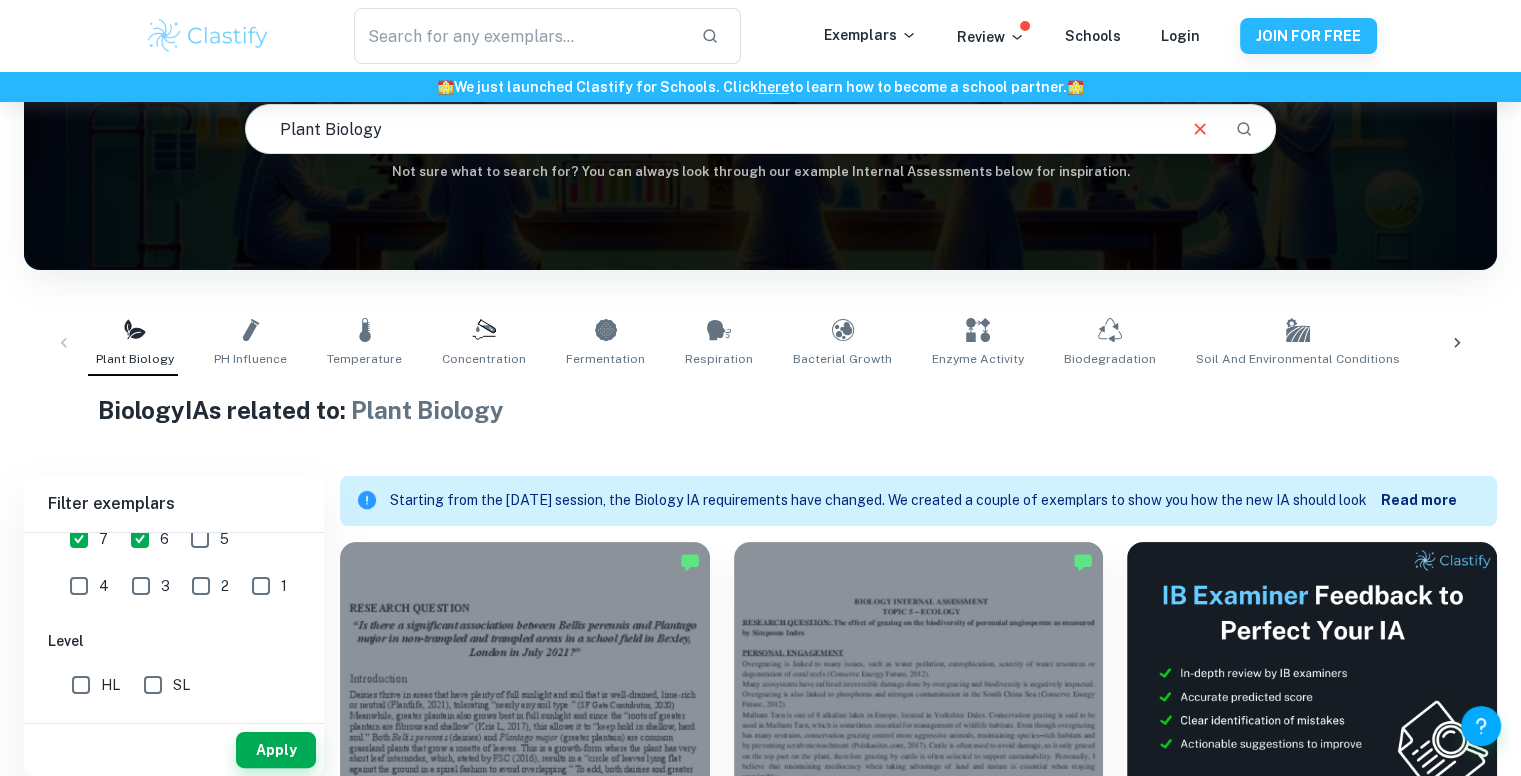 click at bounding box center (174, 532) 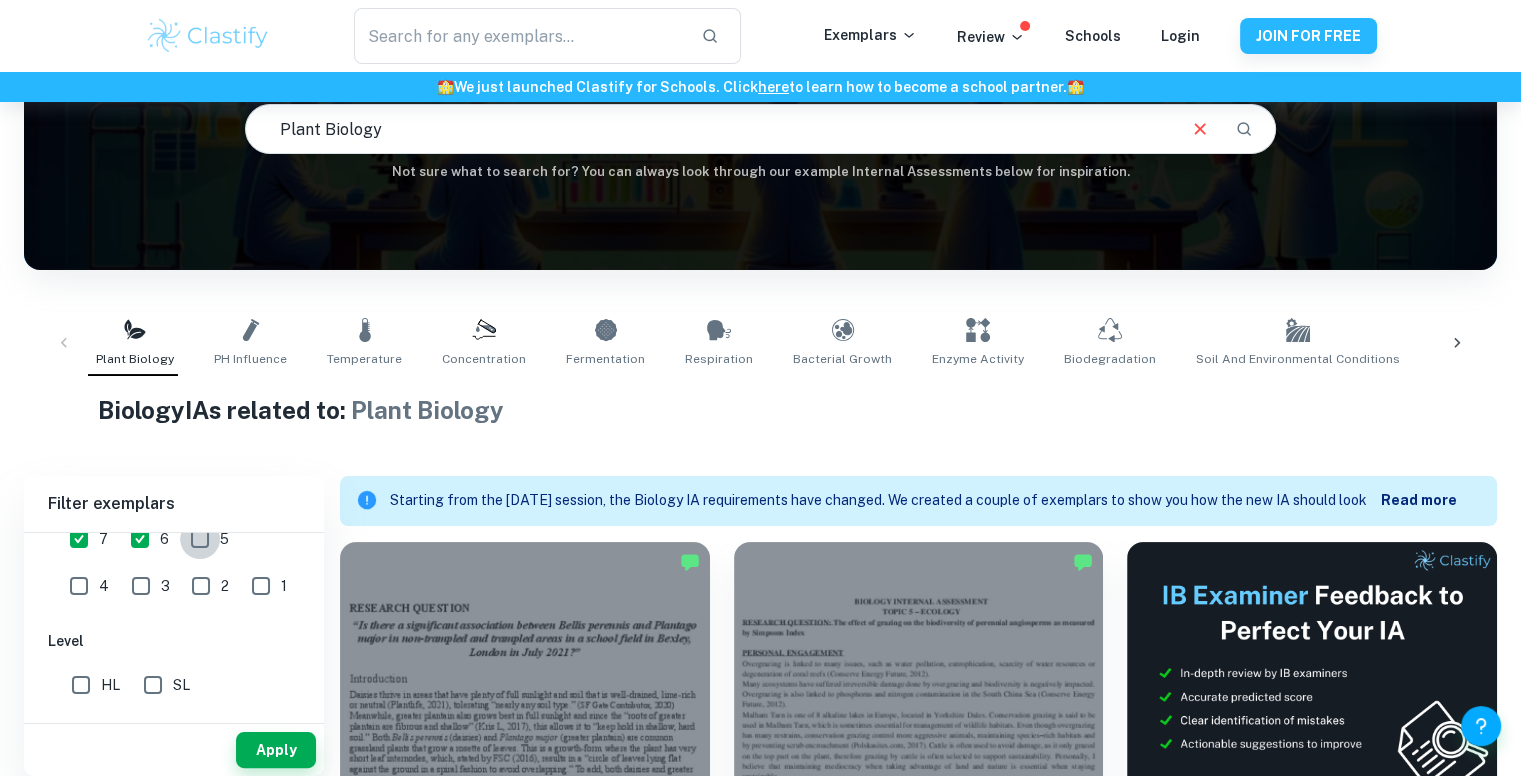 click on "5" at bounding box center (200, 539) 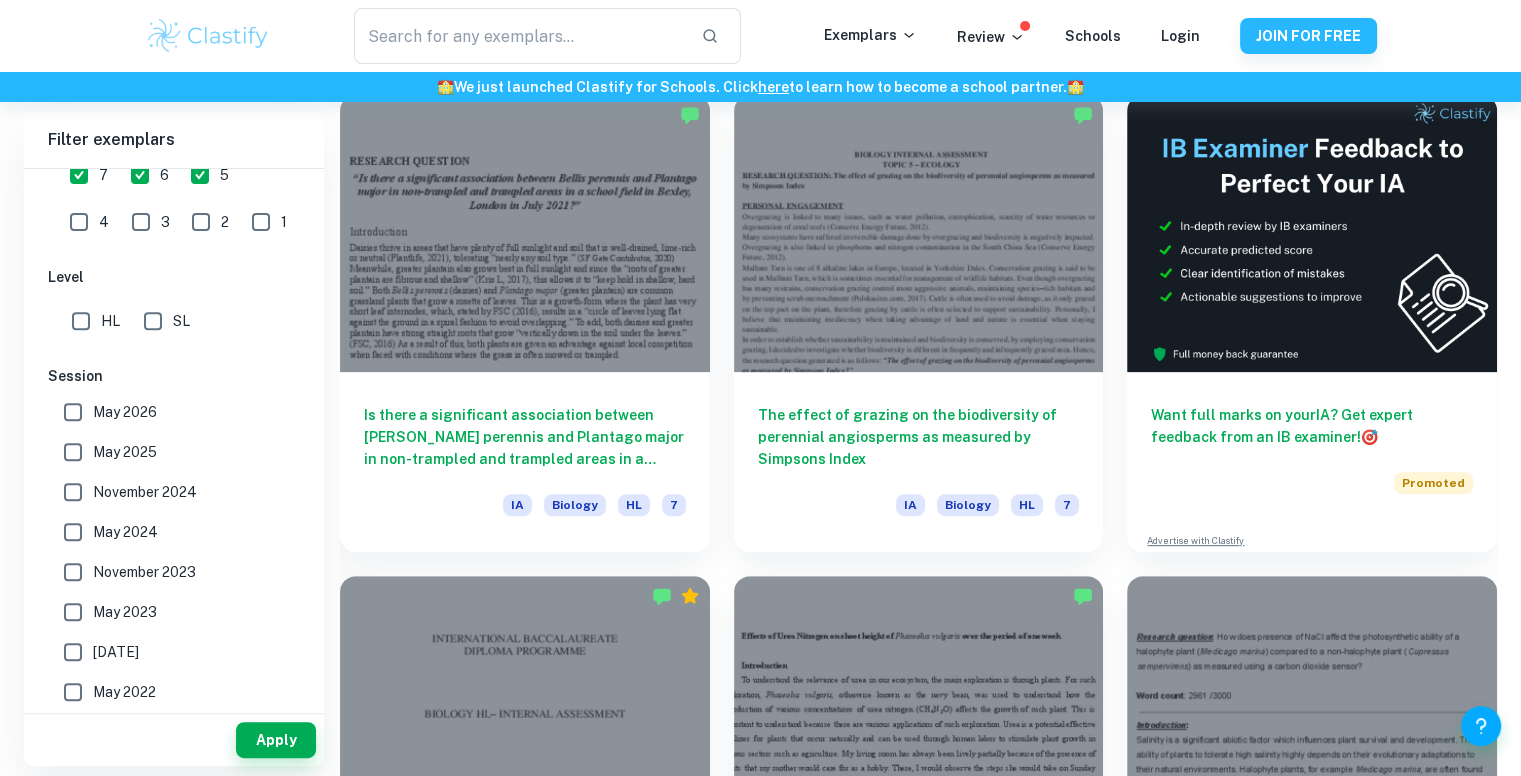 scroll, scrollTop: 643, scrollLeft: 0, axis: vertical 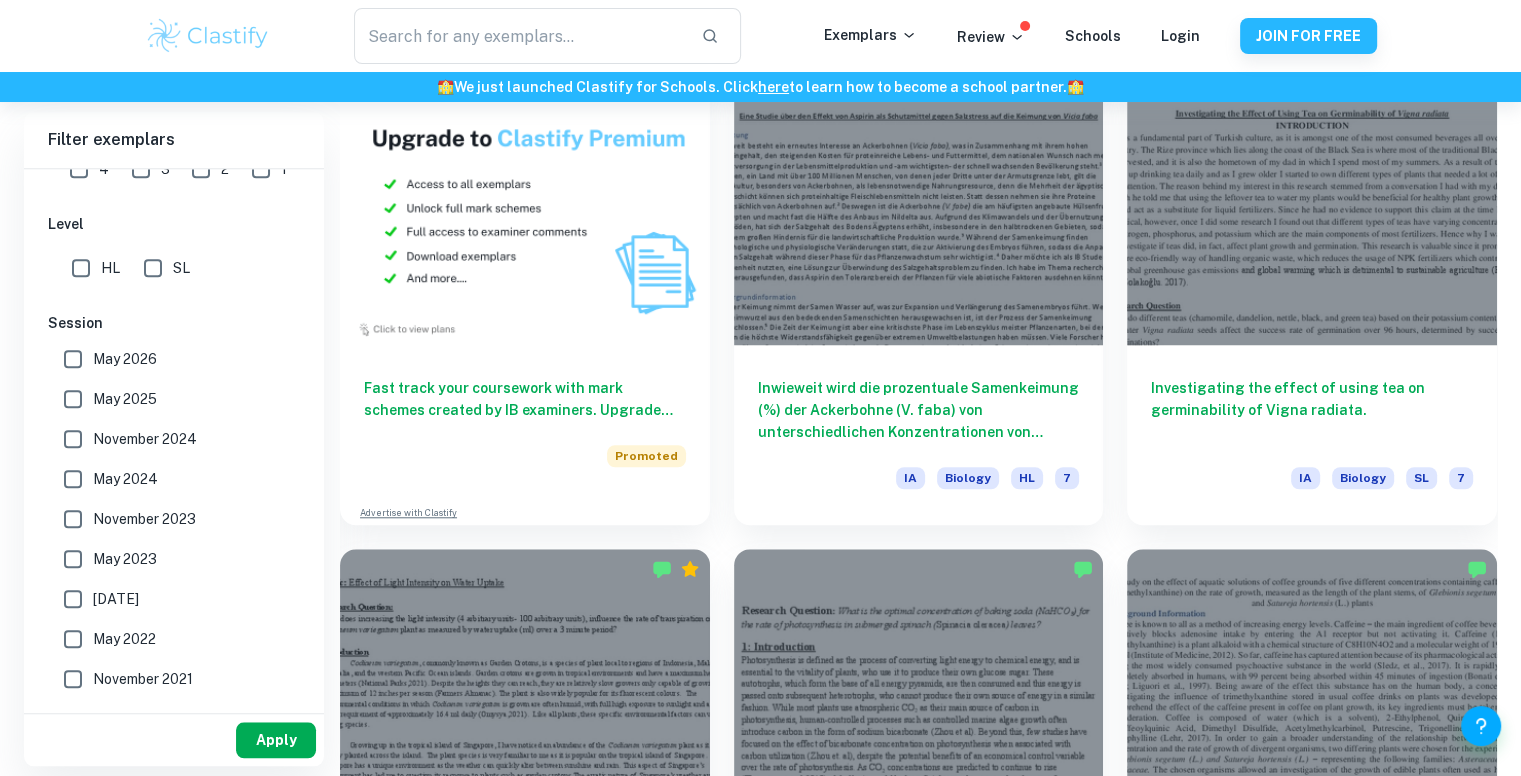 click on "Apply" at bounding box center [276, 740] 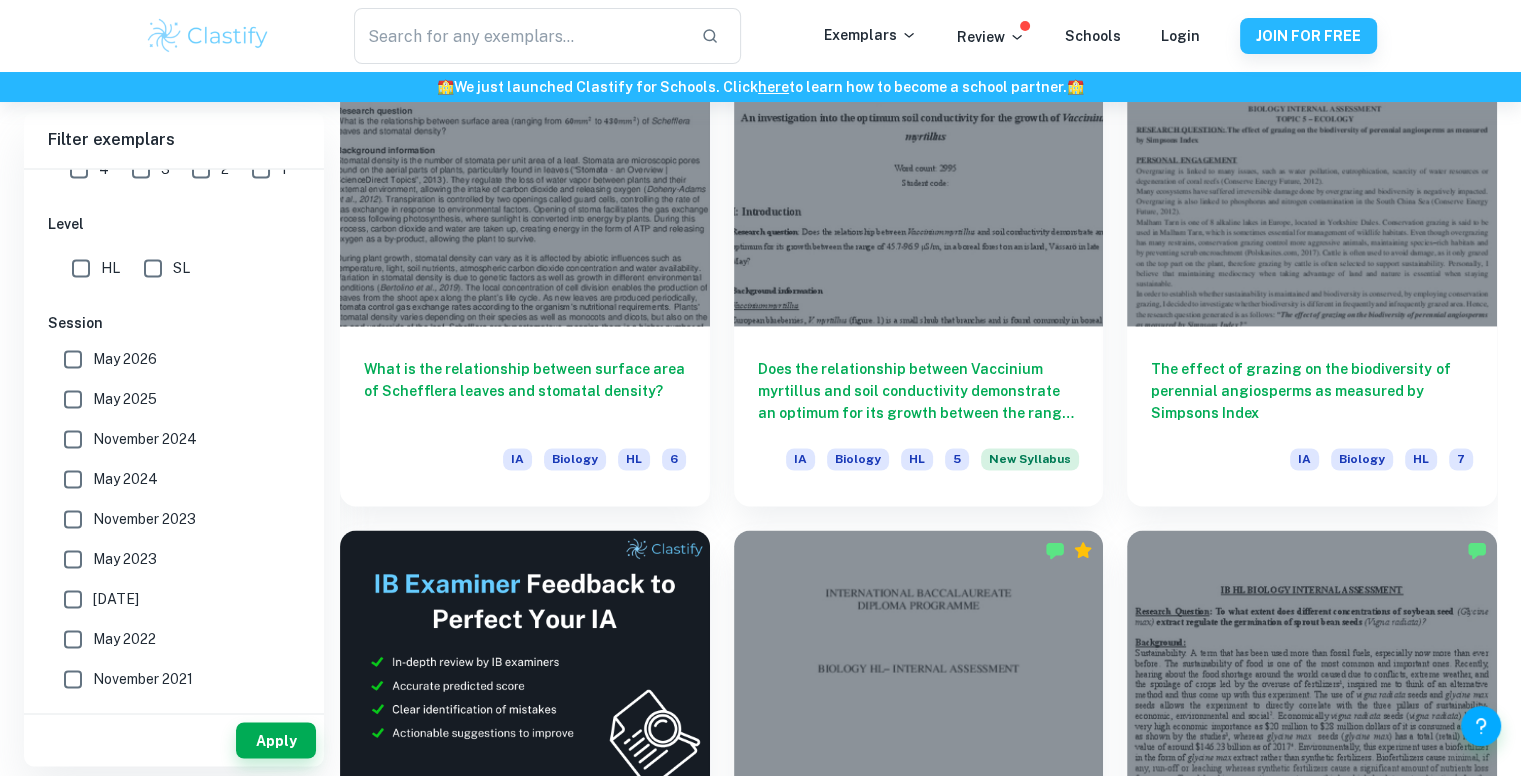 scroll, scrollTop: 3096, scrollLeft: 0, axis: vertical 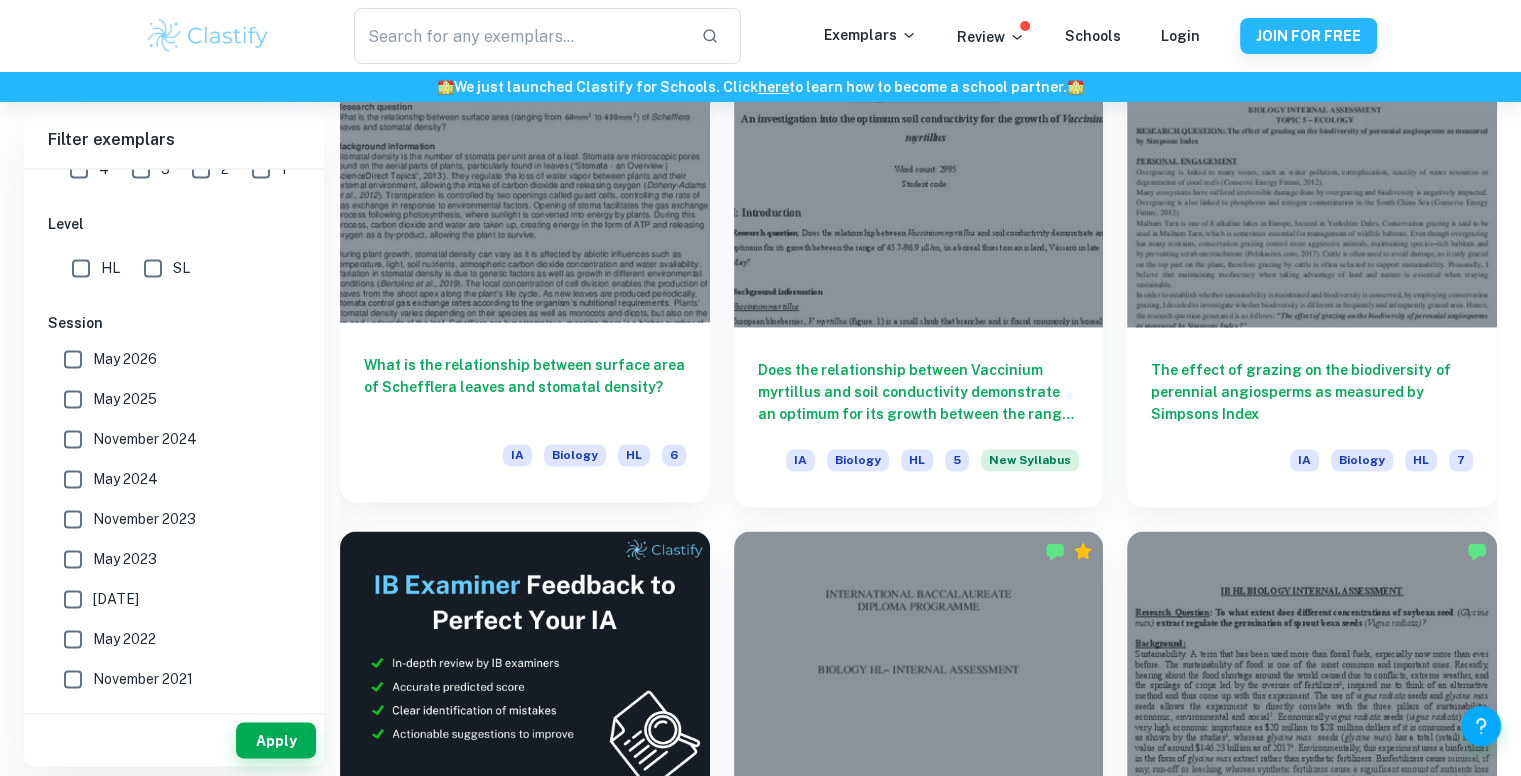click on "What is the relationship between surface area of Schefflera leaves and stomatal density?" at bounding box center [525, 387] 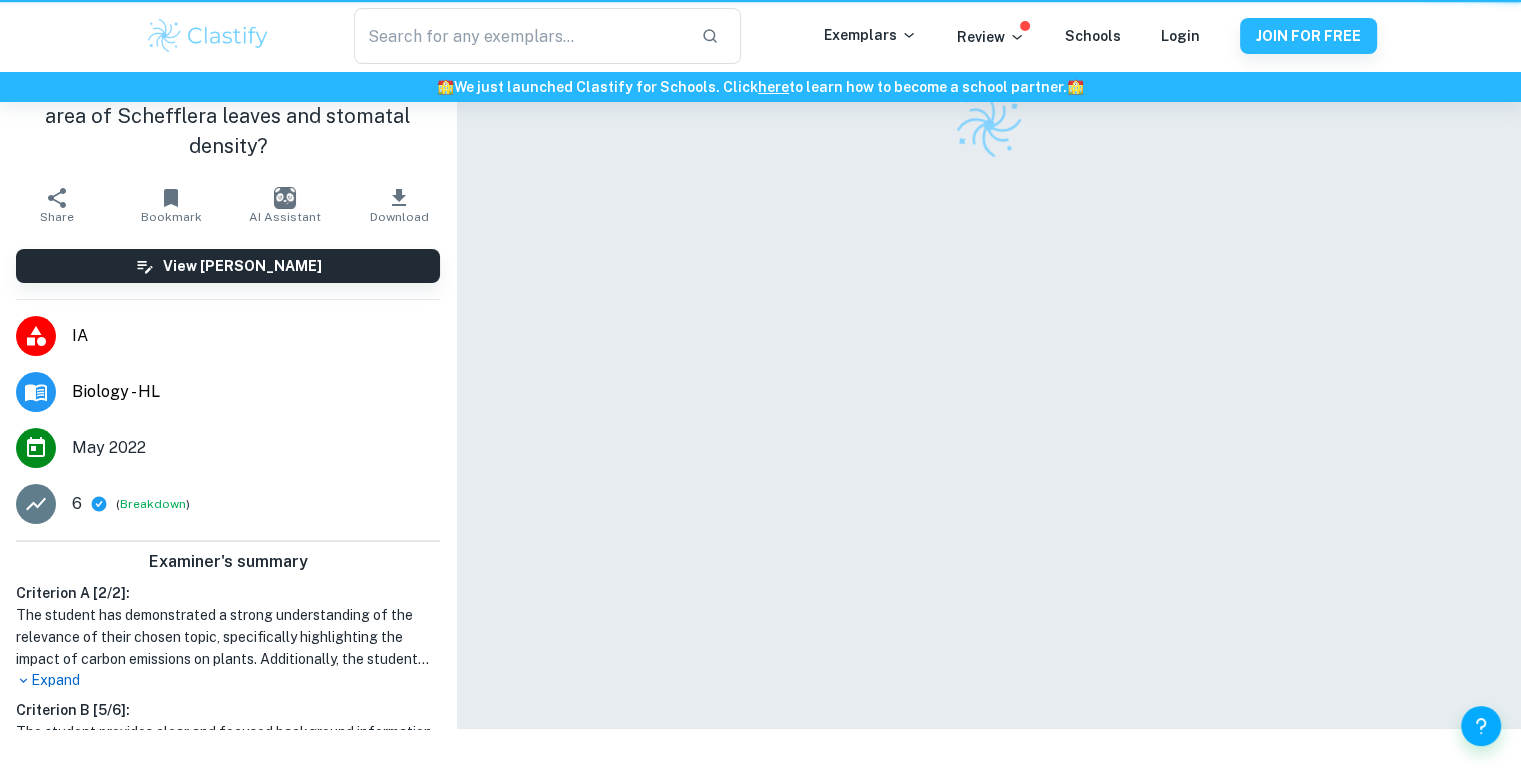 scroll, scrollTop: 0, scrollLeft: 0, axis: both 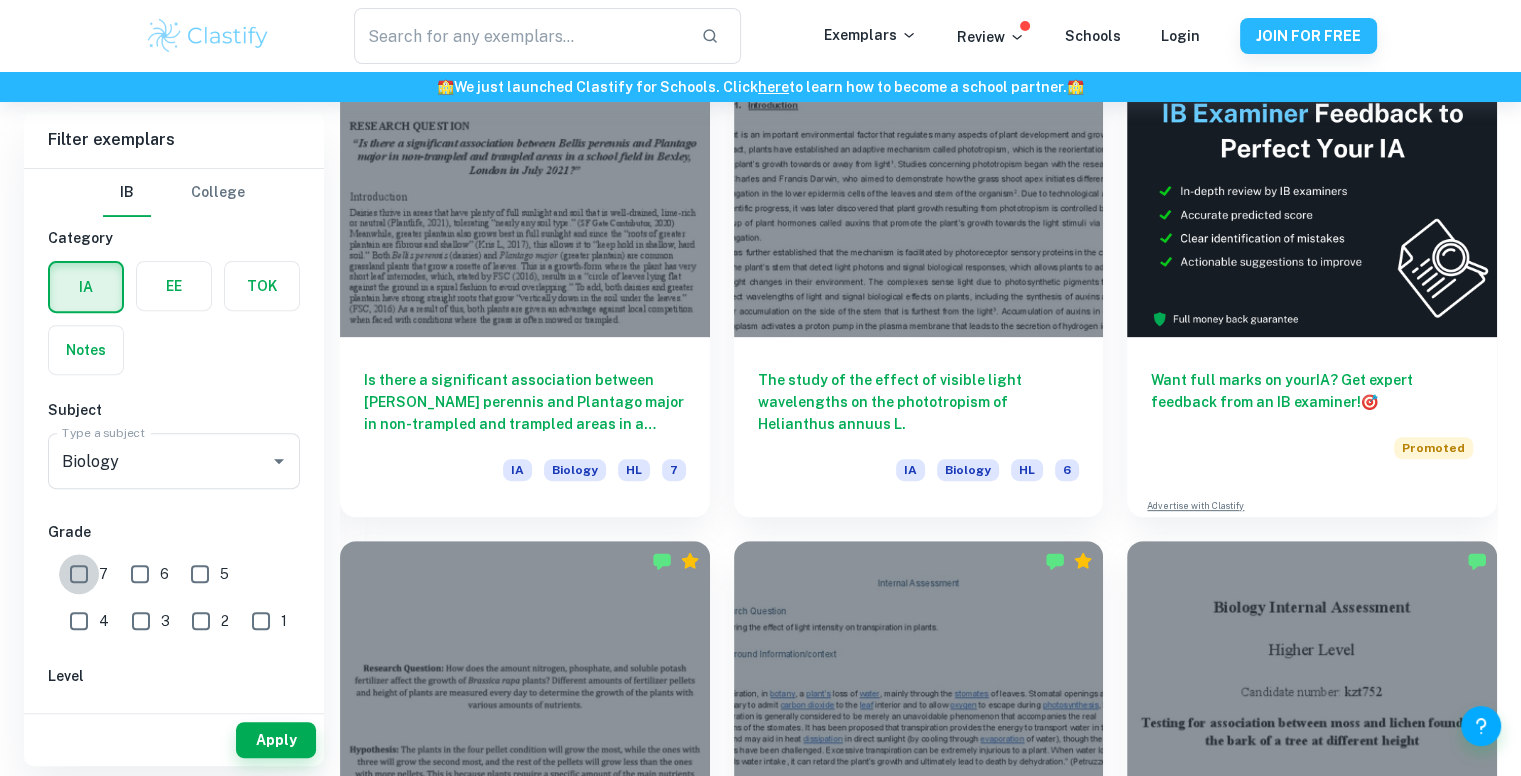 click on "7" at bounding box center [79, 574] 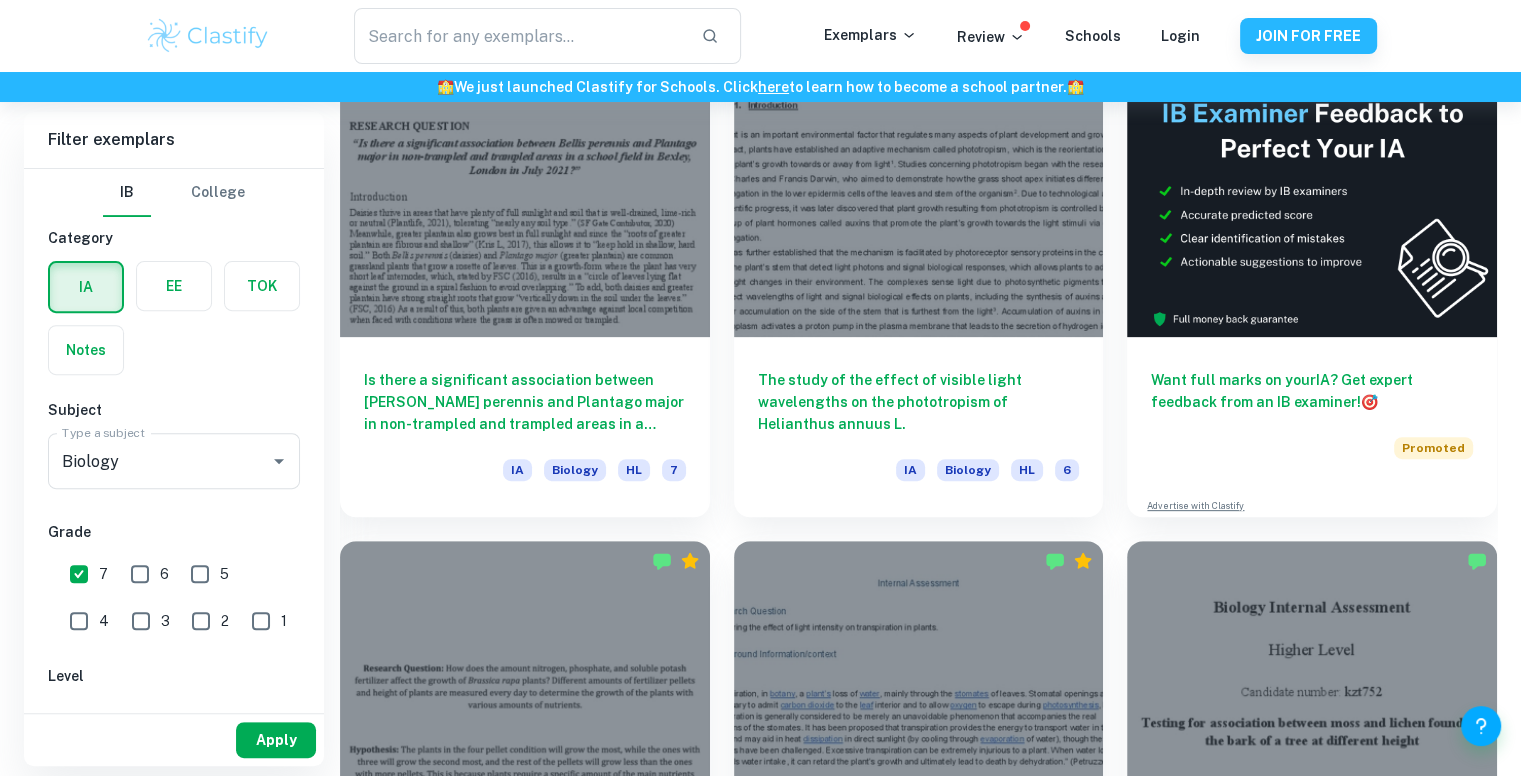 click on "Apply" at bounding box center [276, 740] 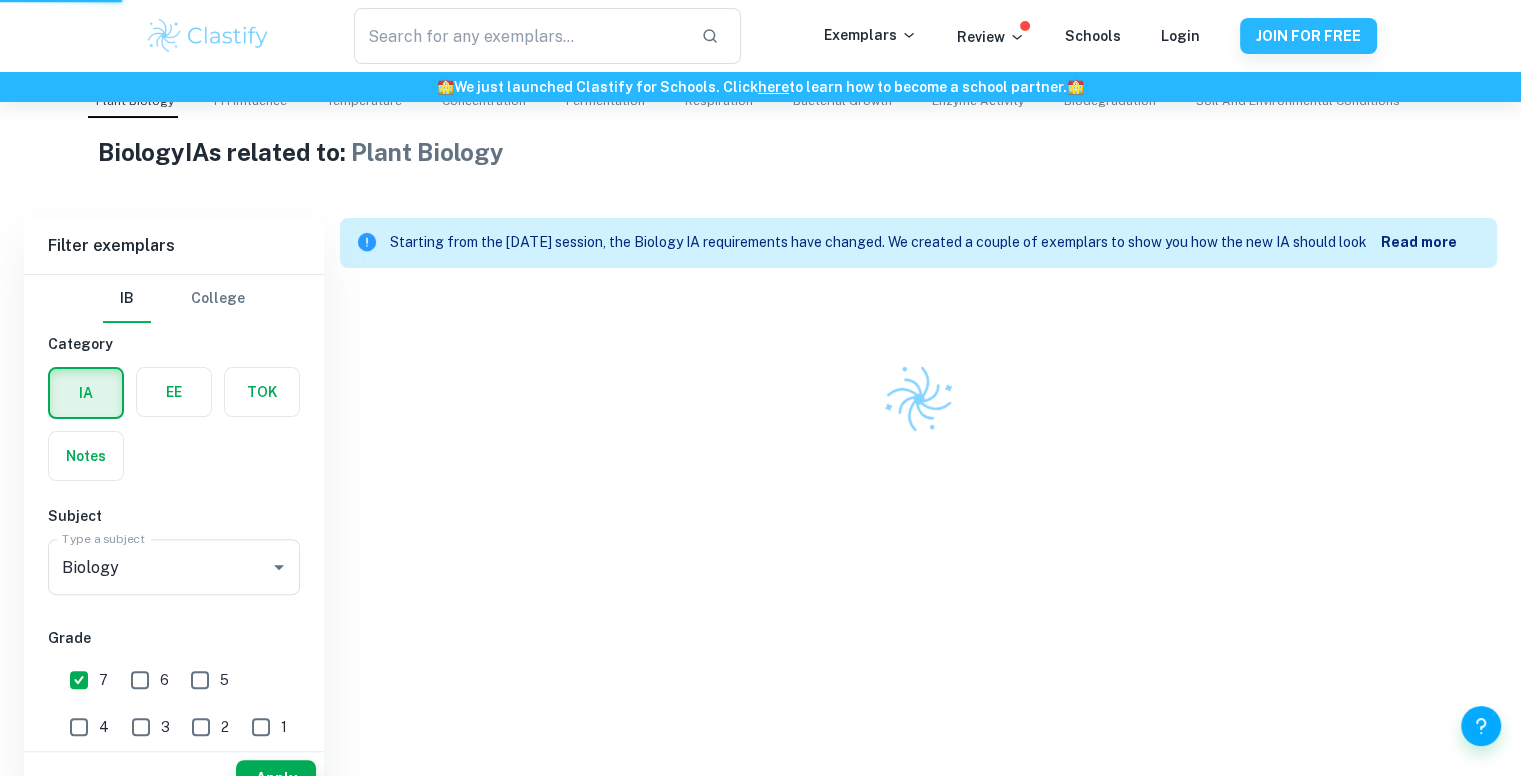click on "Plant Biology" at bounding box center [709, -129] 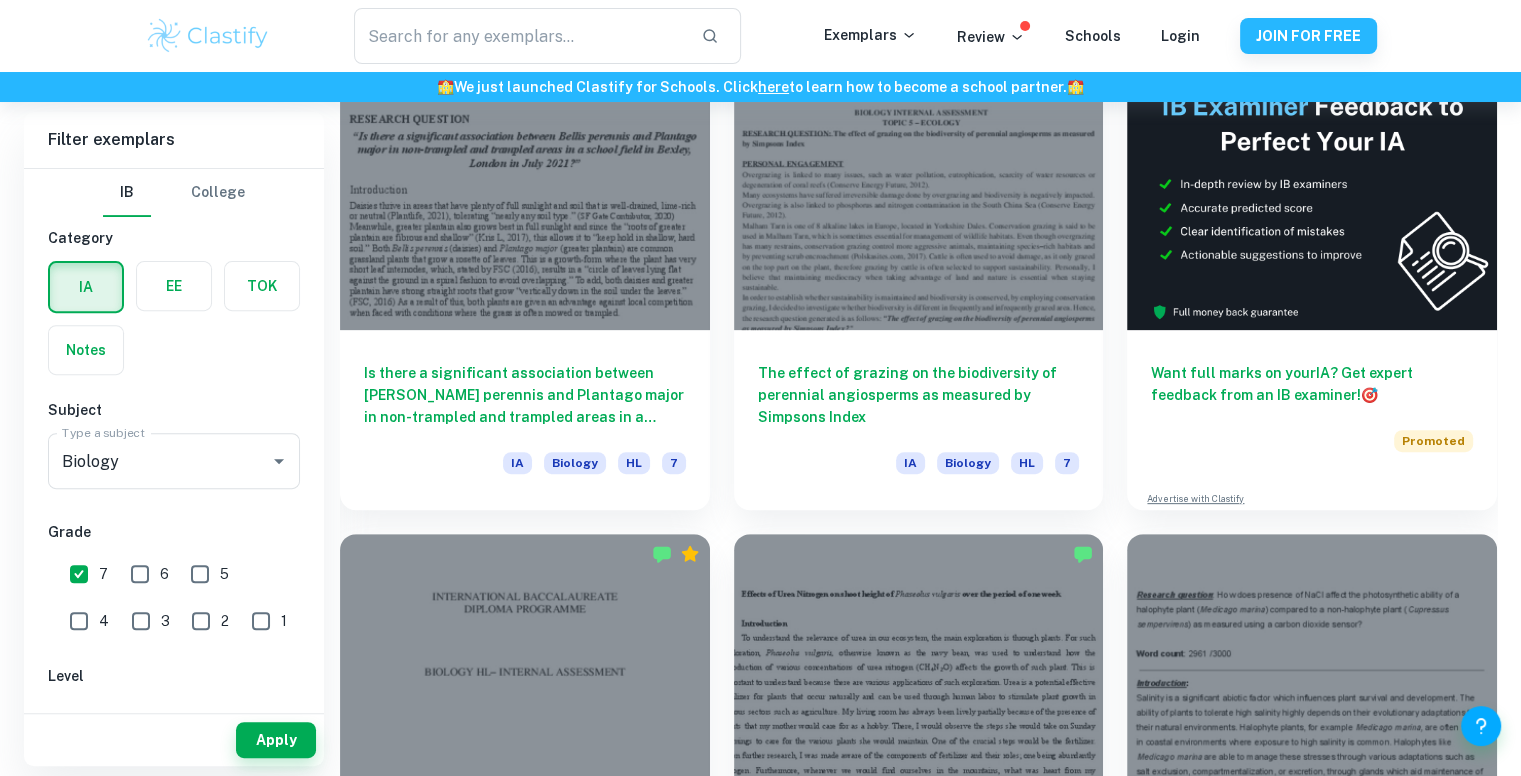 scroll, scrollTop: 689, scrollLeft: 0, axis: vertical 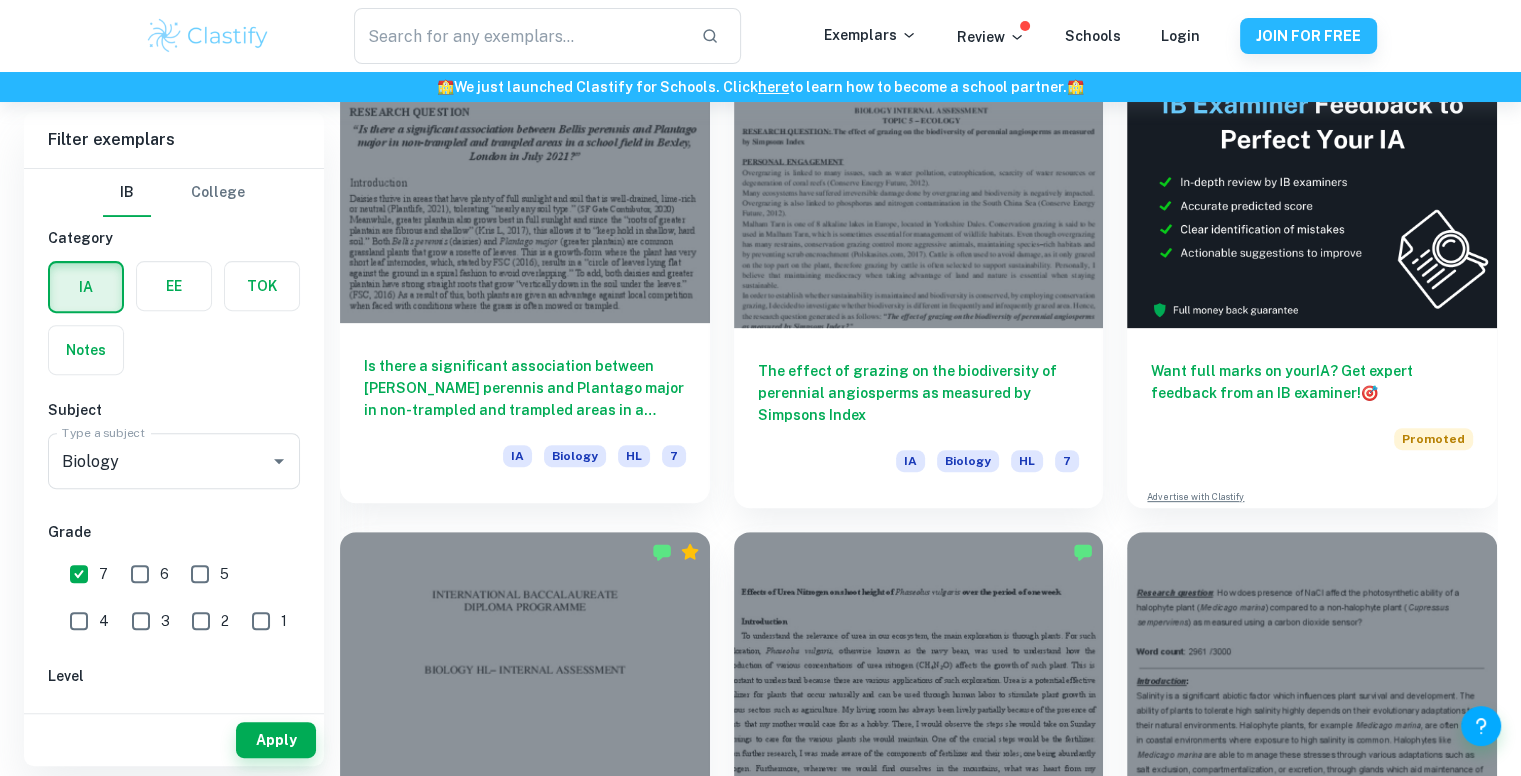 click on "Is there a significant association between [PERSON_NAME] perennis and Plantago major in non-trampled and trampled areas in a school field in [GEOGRAPHIC_DATA], [GEOGRAPHIC_DATA] in [DATE]?" at bounding box center (525, 388) 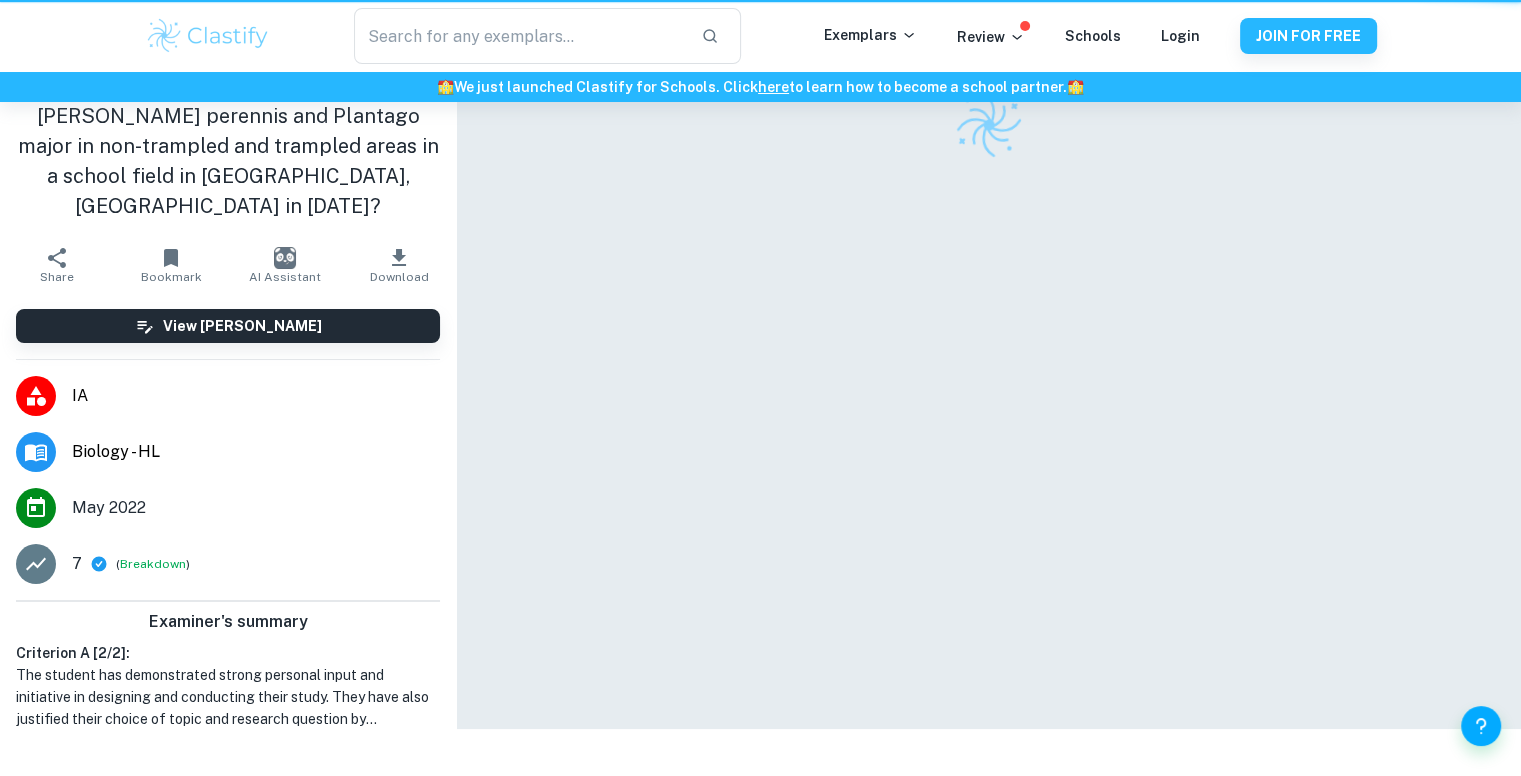 scroll, scrollTop: 0, scrollLeft: 0, axis: both 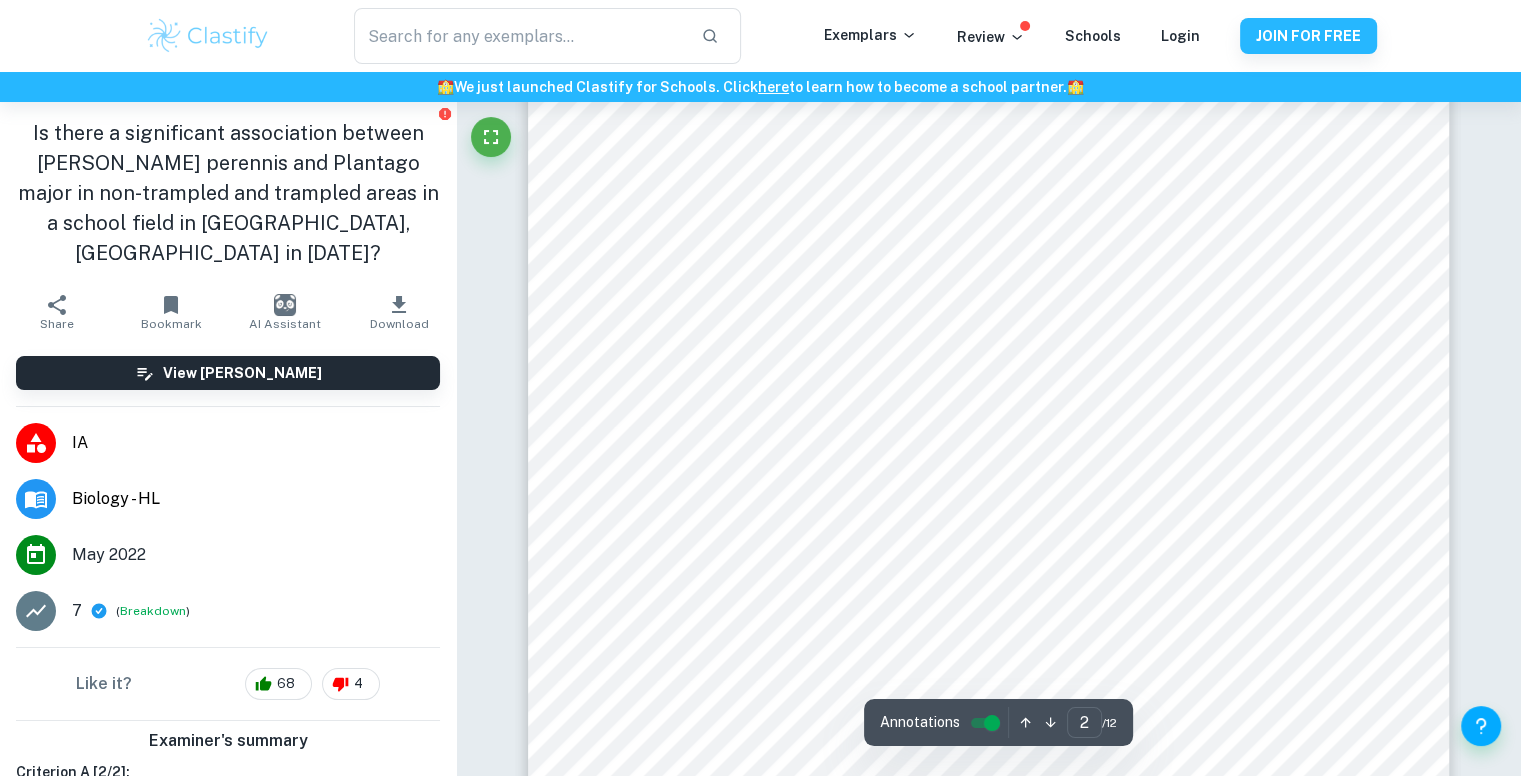 type on "1" 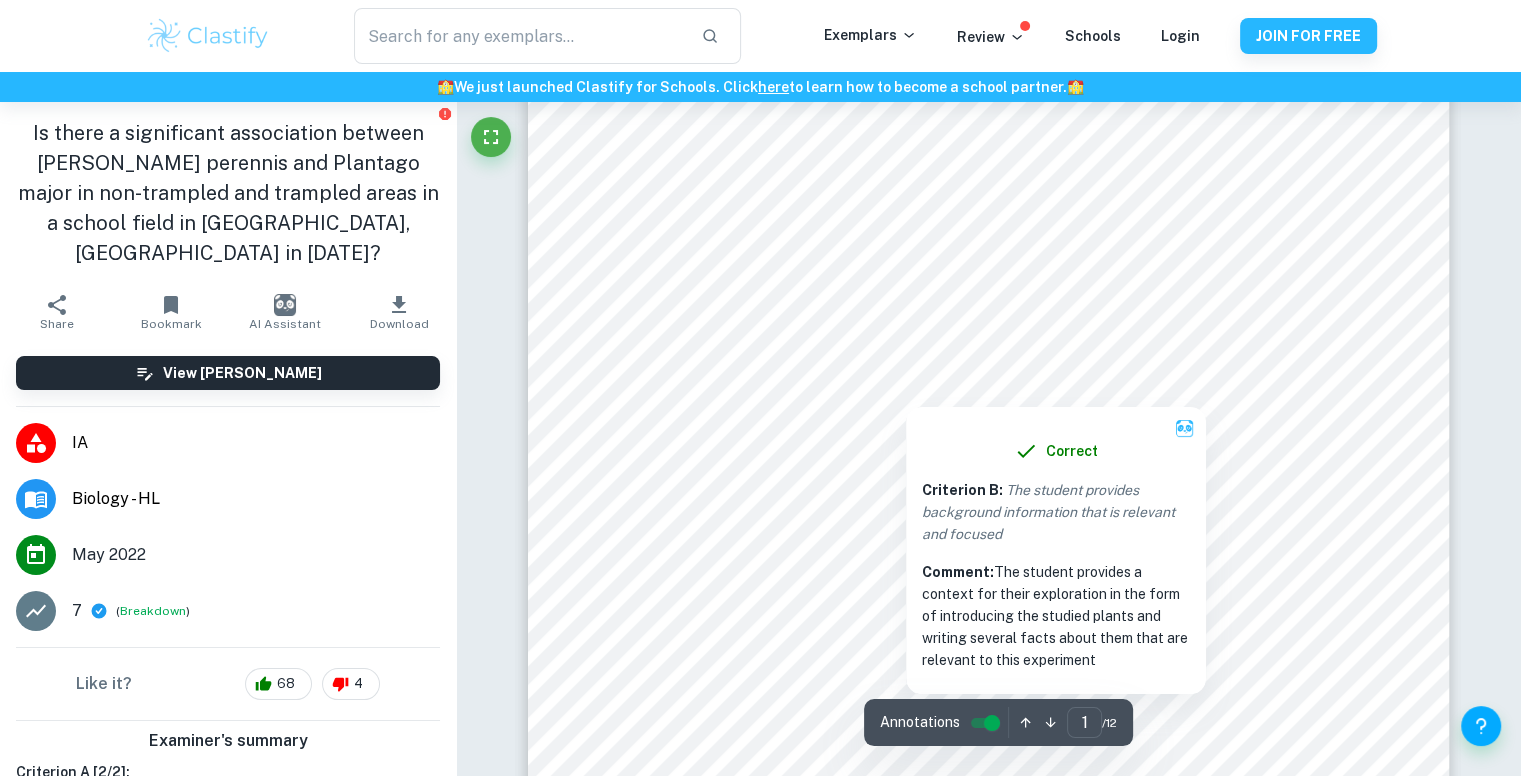 scroll, scrollTop: 0, scrollLeft: 0, axis: both 